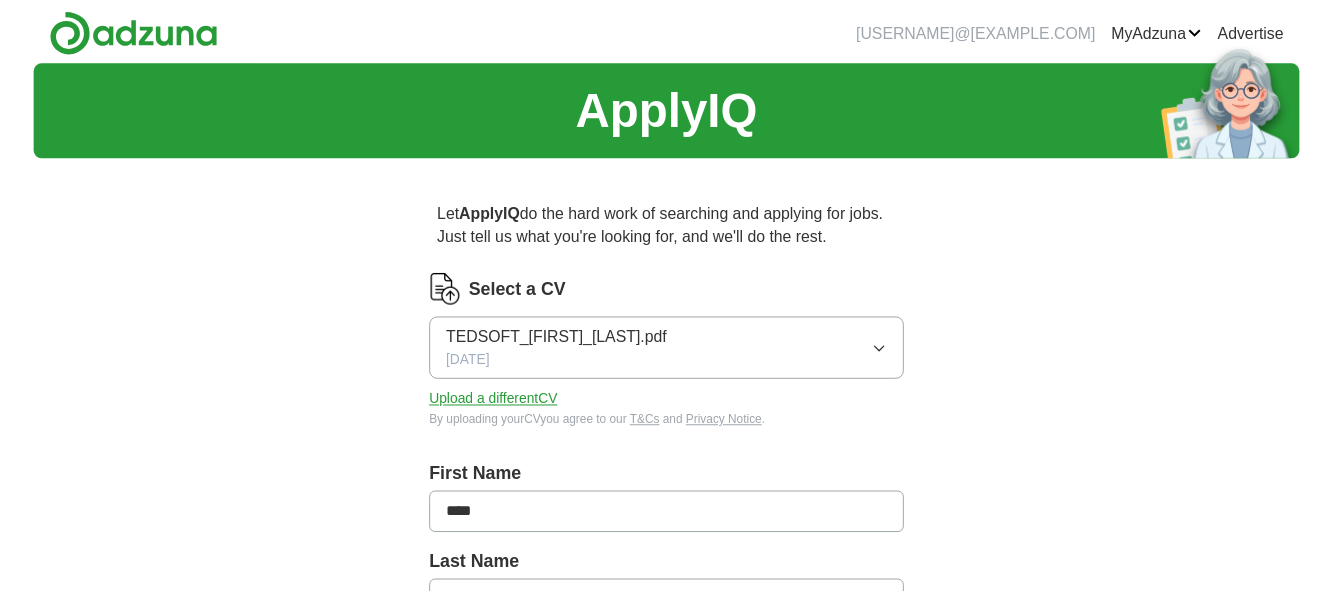 scroll, scrollTop: 0, scrollLeft: 0, axis: both 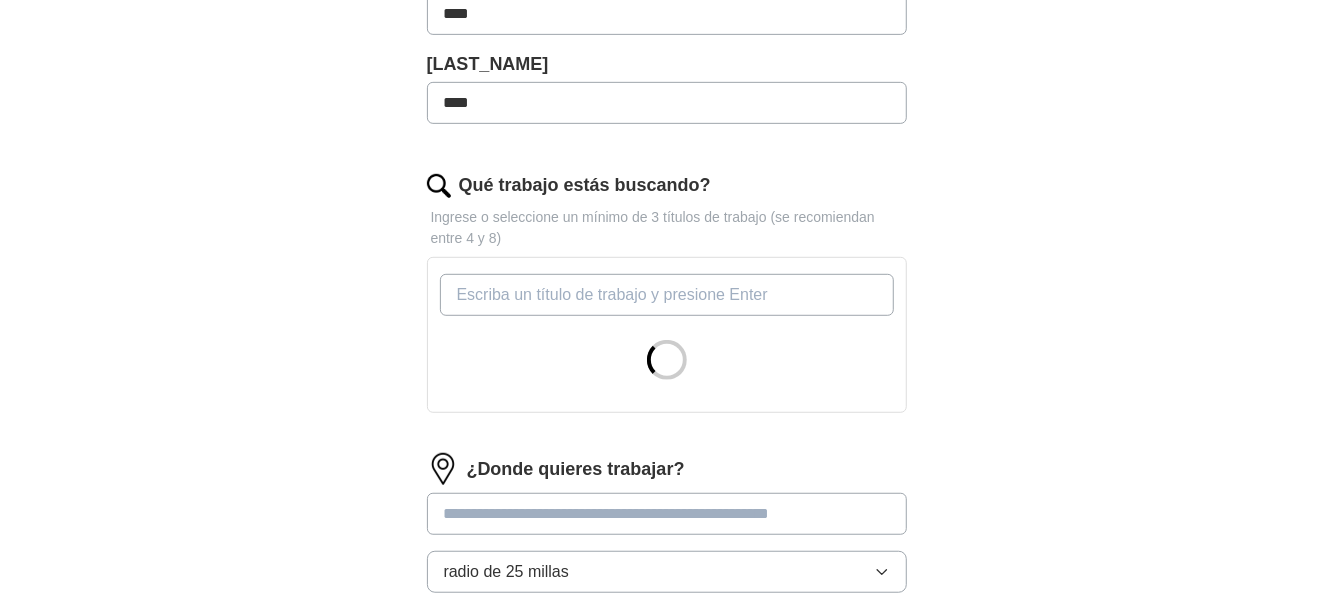 click on "Qué trabajo estás buscando?" at bounding box center (667, 295) 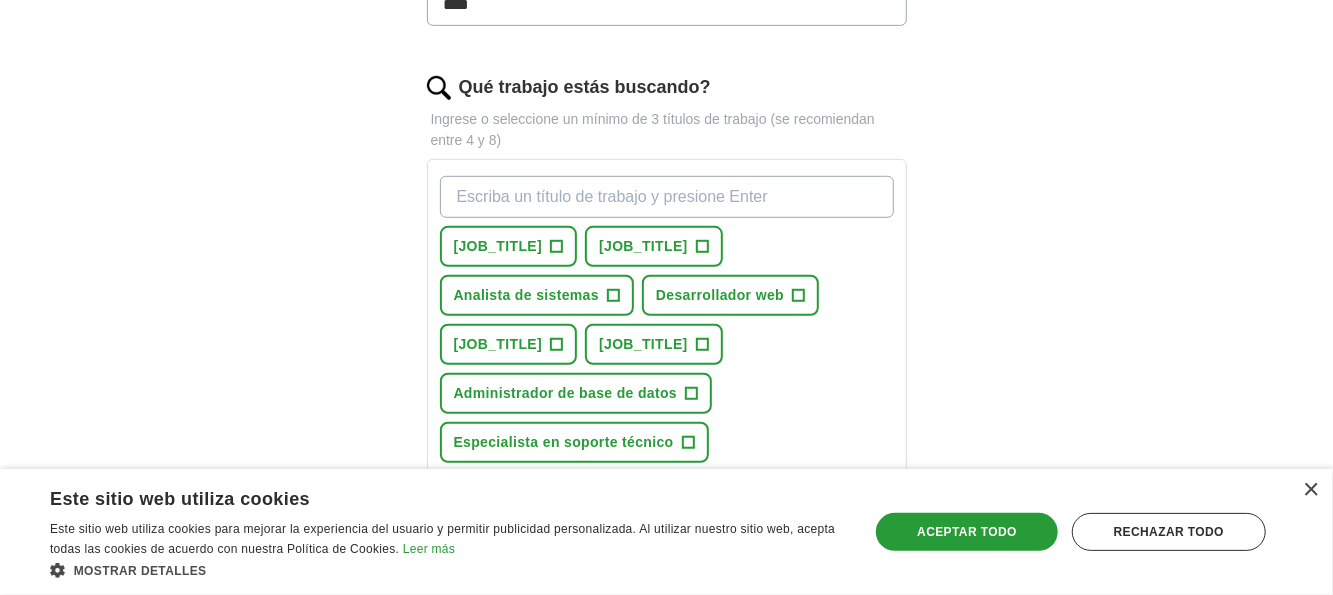 scroll, scrollTop: 700, scrollLeft: 0, axis: vertical 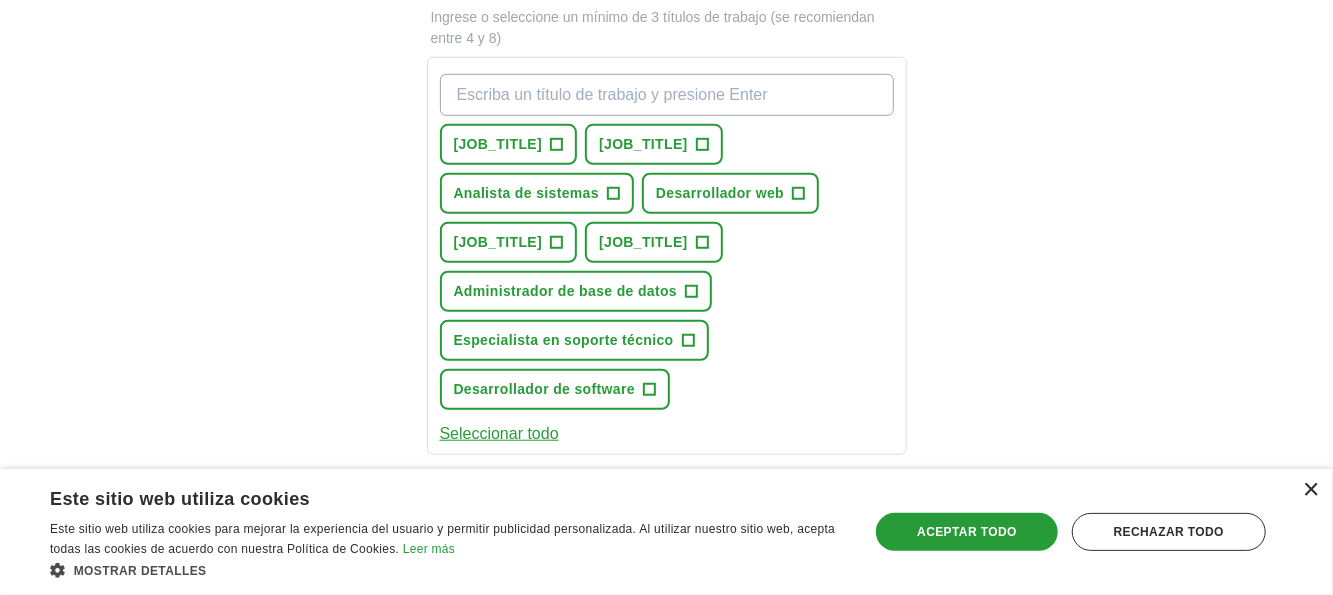 click on "×" at bounding box center [1311, 489] 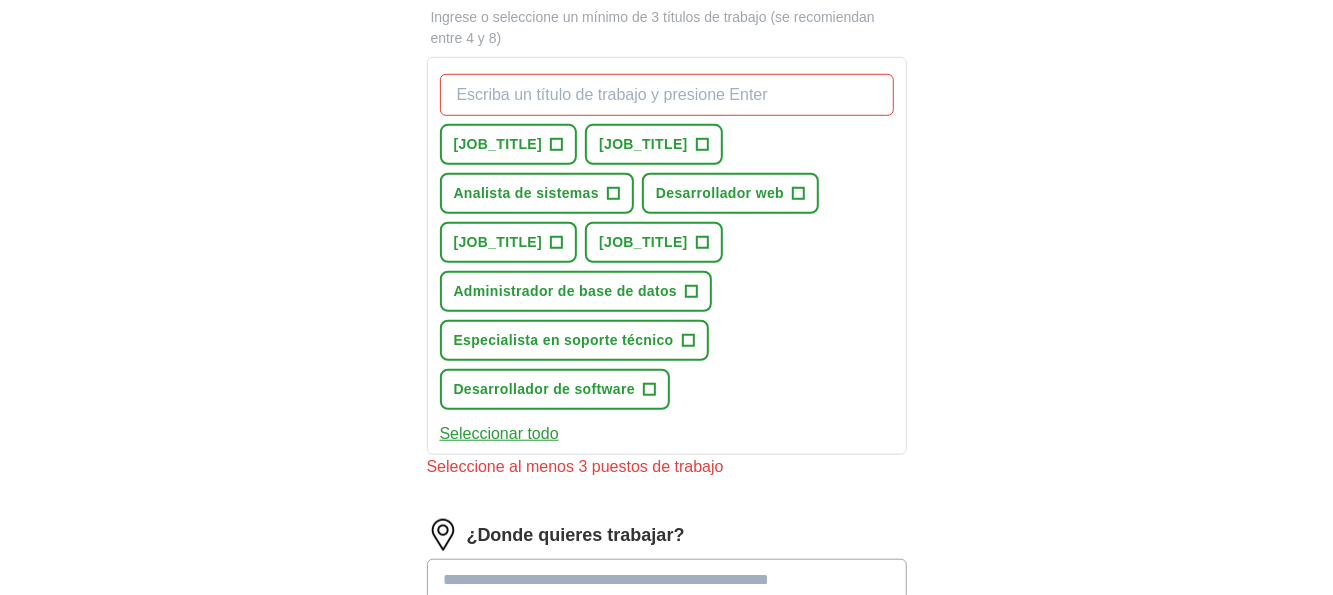 drag, startPoint x: 1306, startPoint y: 493, endPoint x: 860, endPoint y: 357, distance: 466.2746 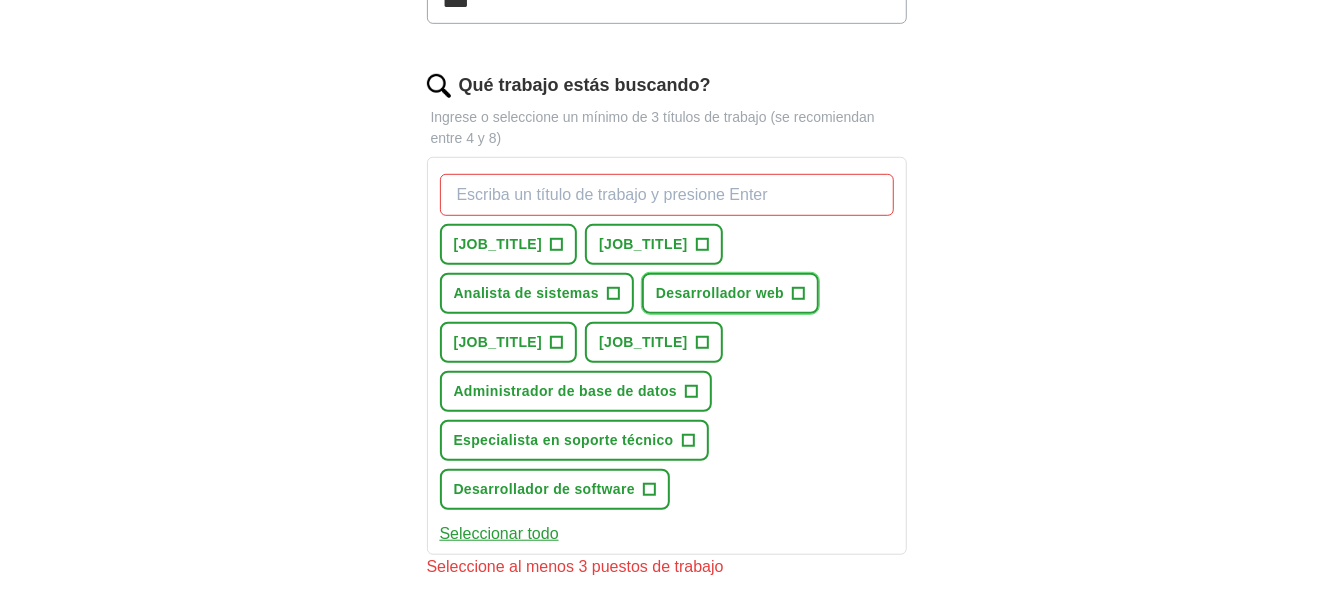 click on "Desarrollador web" at bounding box center [720, 293] 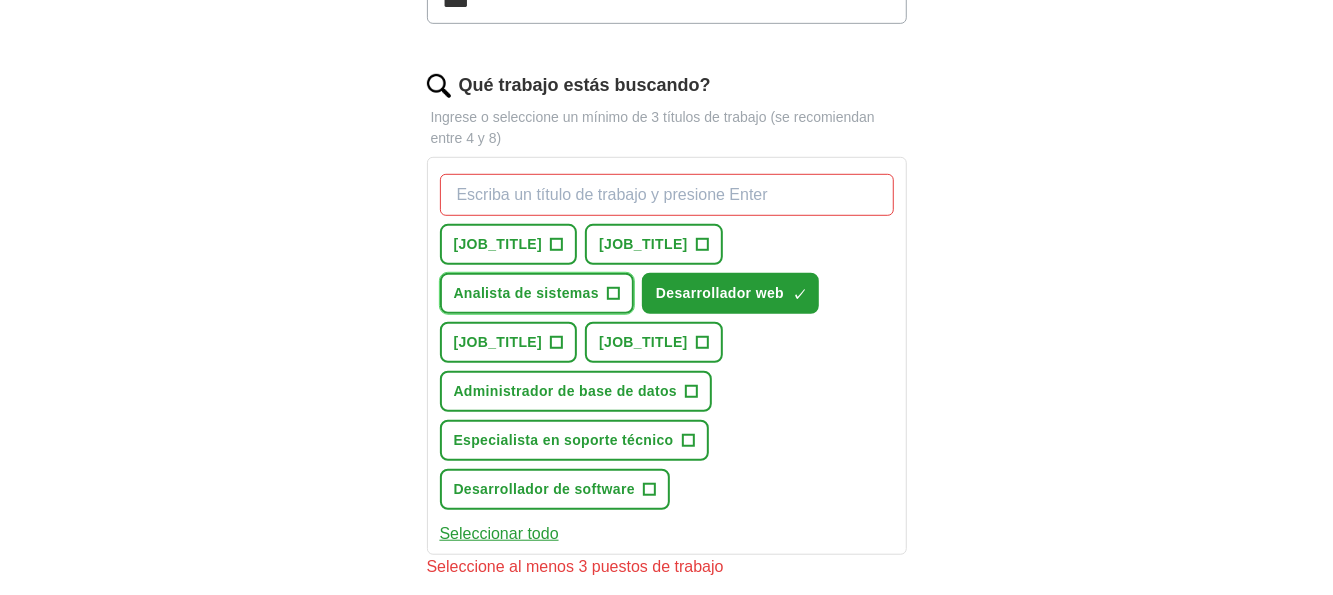 click on "Analista de sistemas" at bounding box center [527, 293] 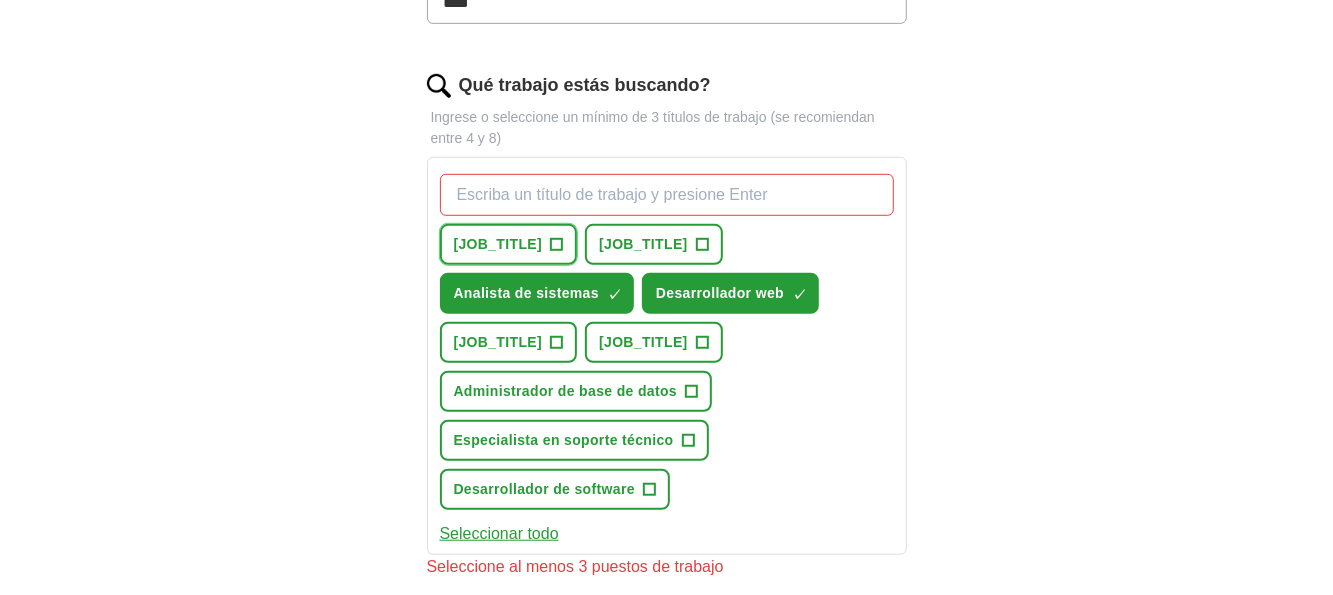 click on "[JOB_TITLE]" at bounding box center [498, 244] 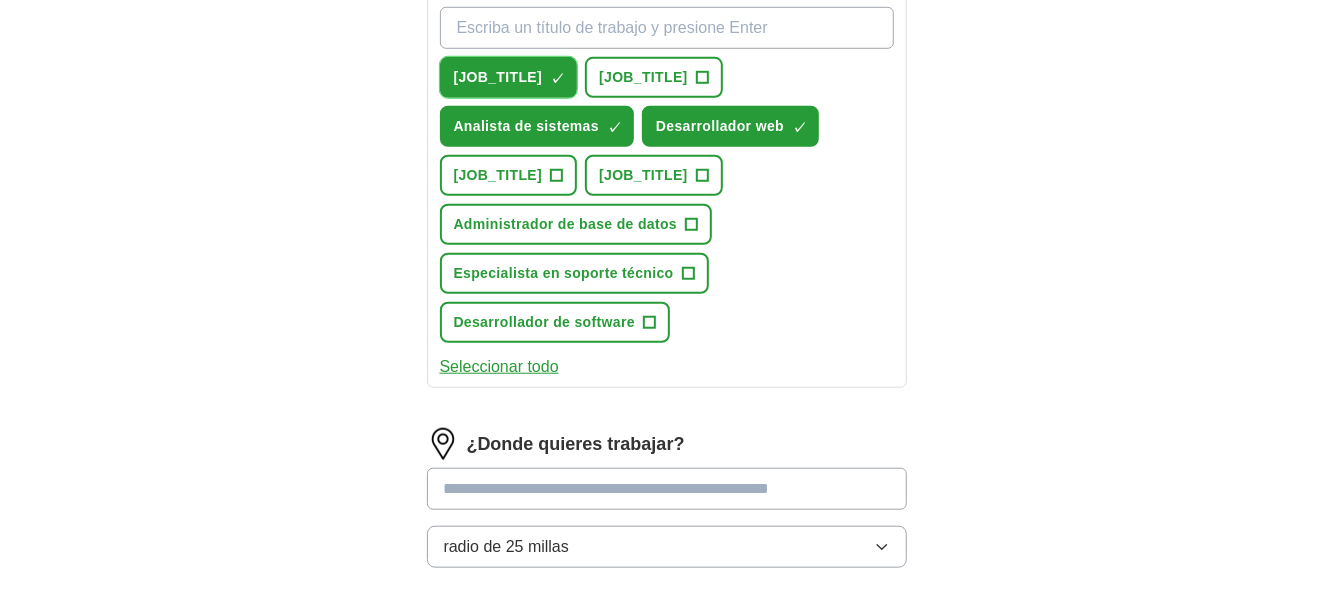 scroll, scrollTop: 800, scrollLeft: 0, axis: vertical 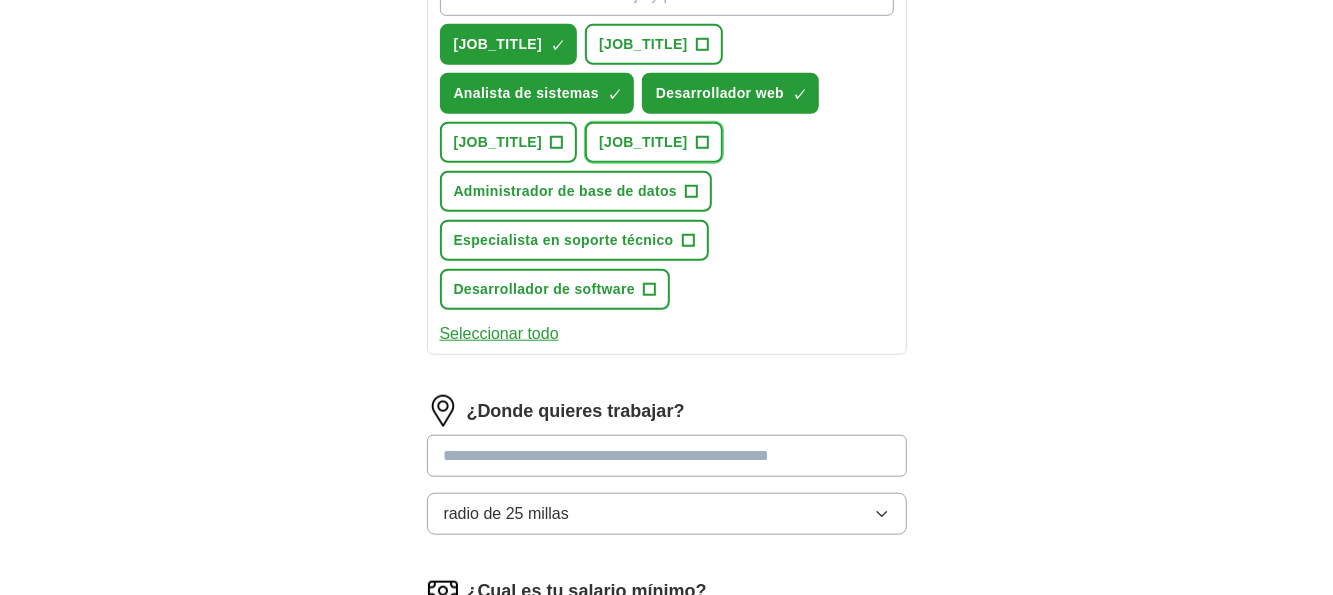 click on "Técnico de soporte de TI +" at bounding box center (654, 142) 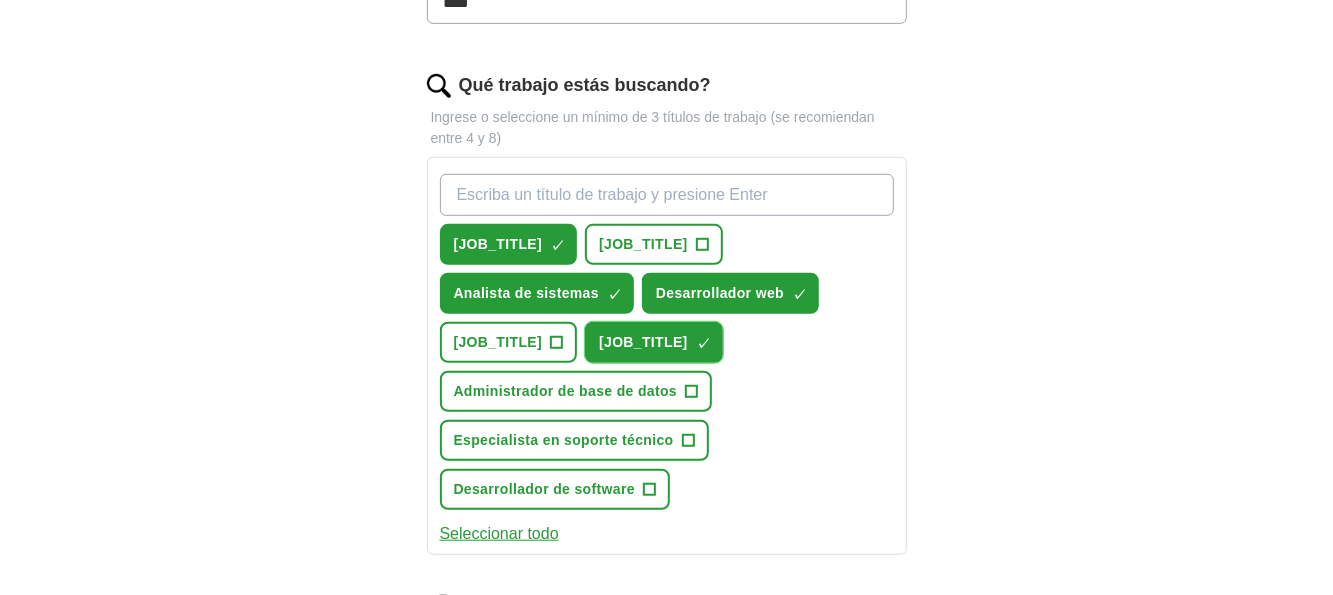 scroll, scrollTop: 800, scrollLeft: 0, axis: vertical 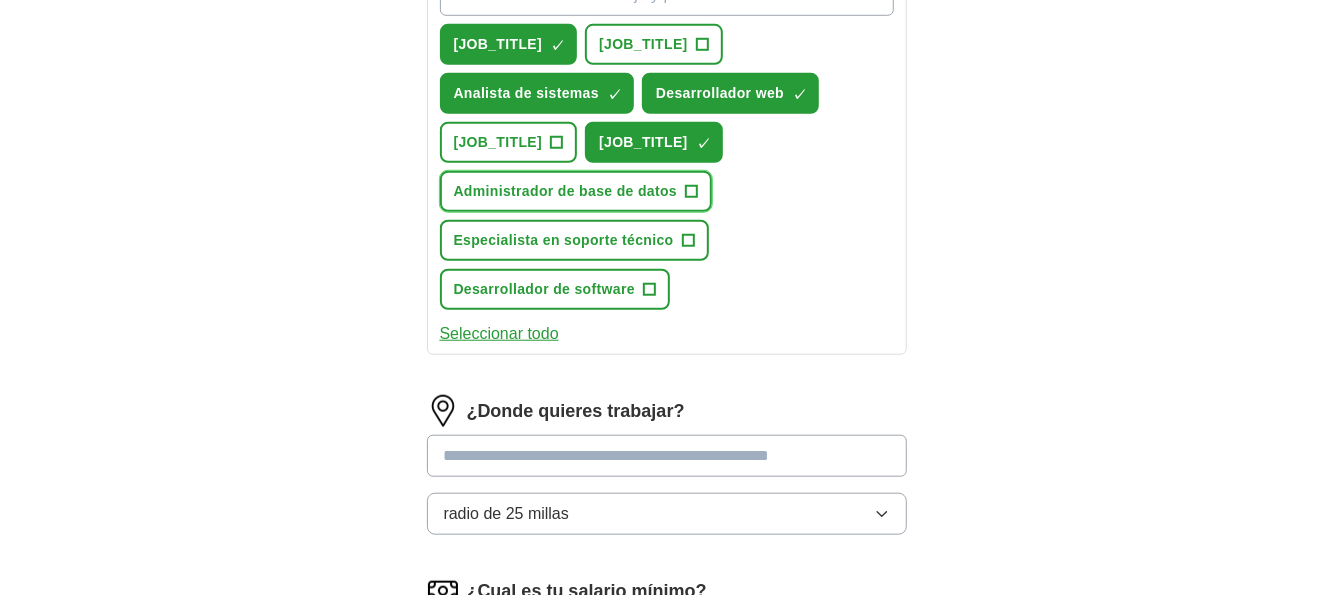 click on "Administrador de base de datos" at bounding box center (566, 191) 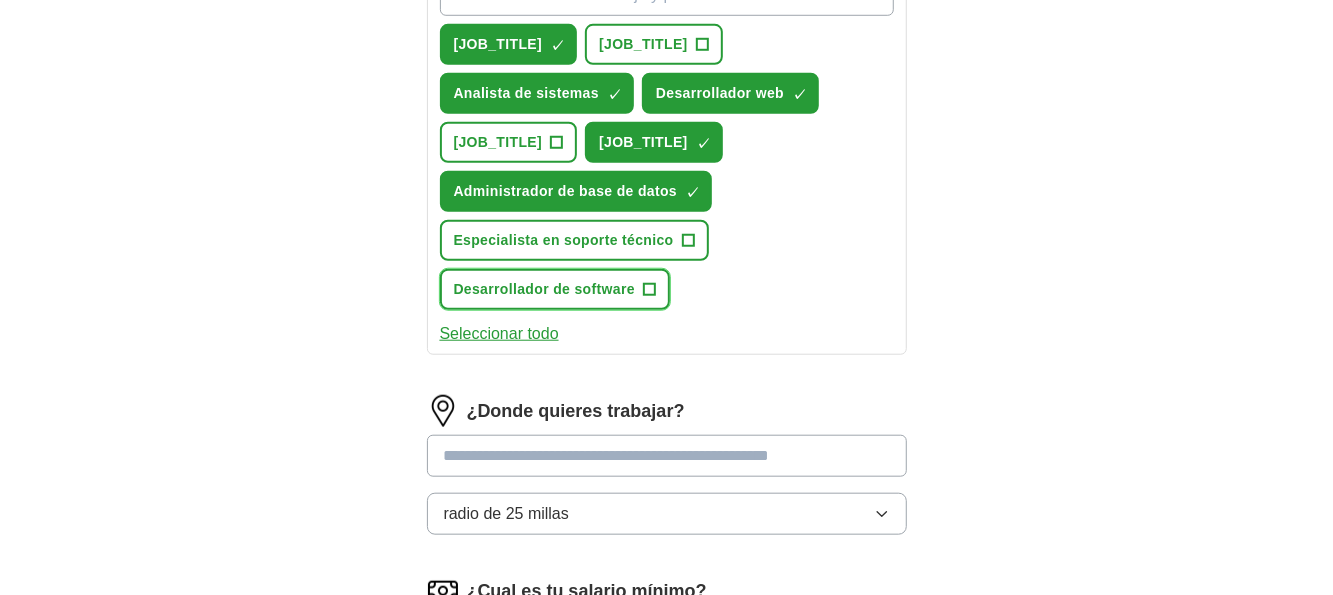 click on "[JOB_TITLE]" at bounding box center (555, 289) 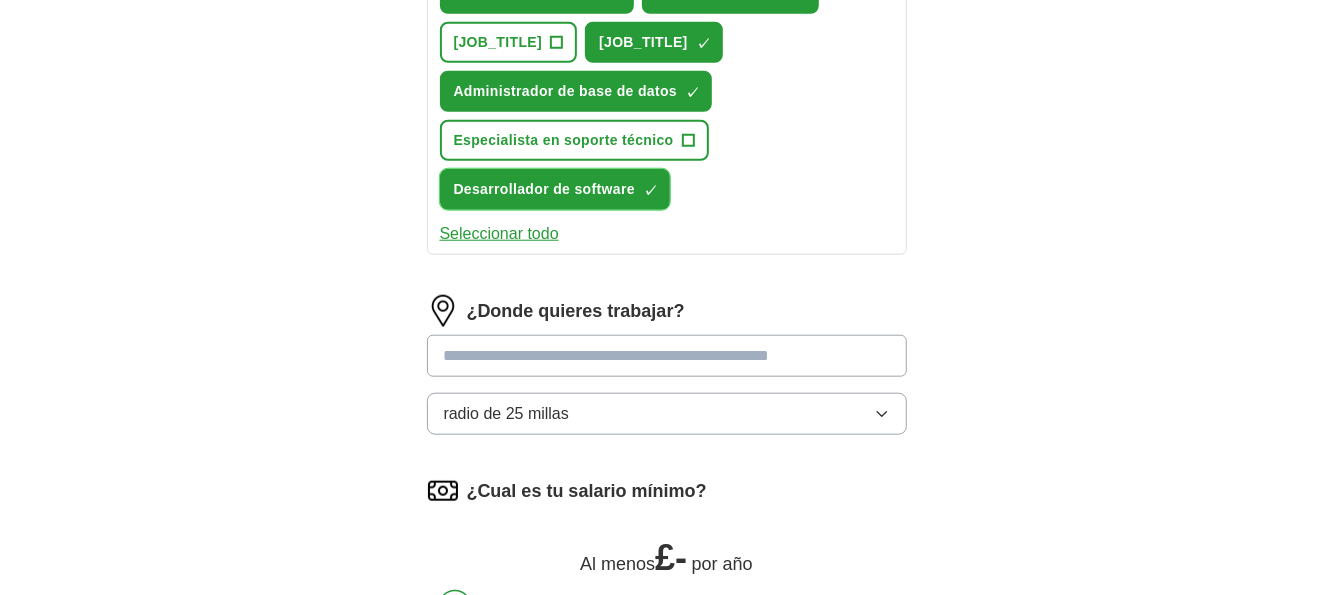 scroll, scrollTop: 1000, scrollLeft: 0, axis: vertical 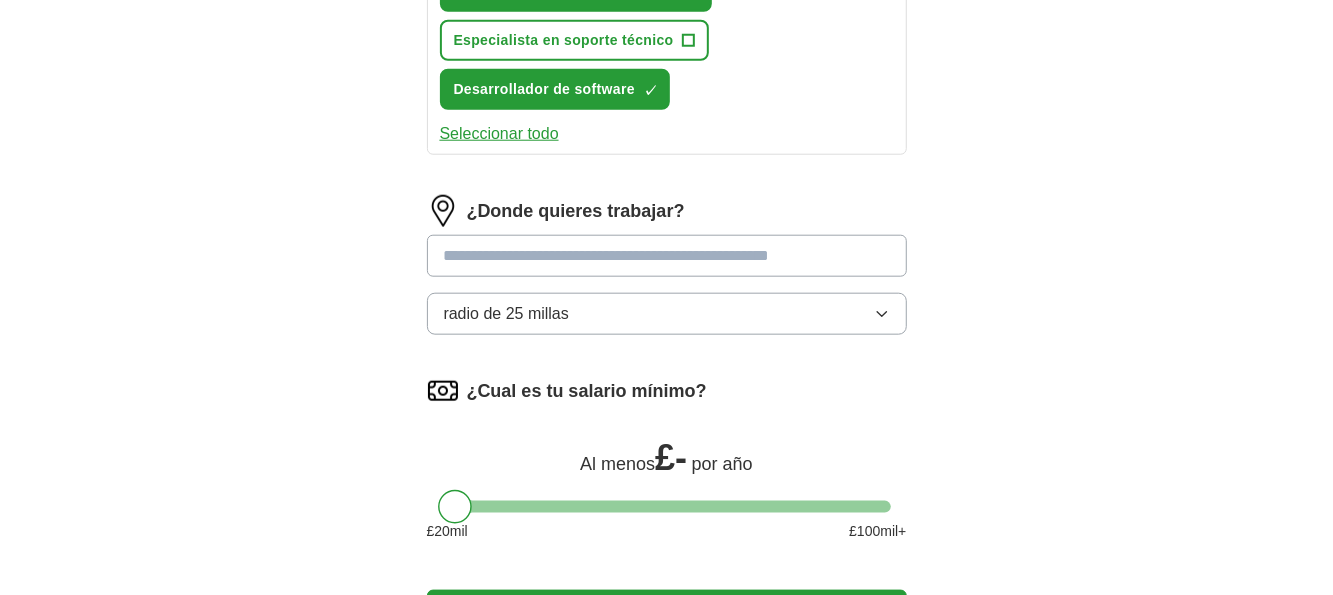 click on "radio de 25 millas" at bounding box center [667, 314] 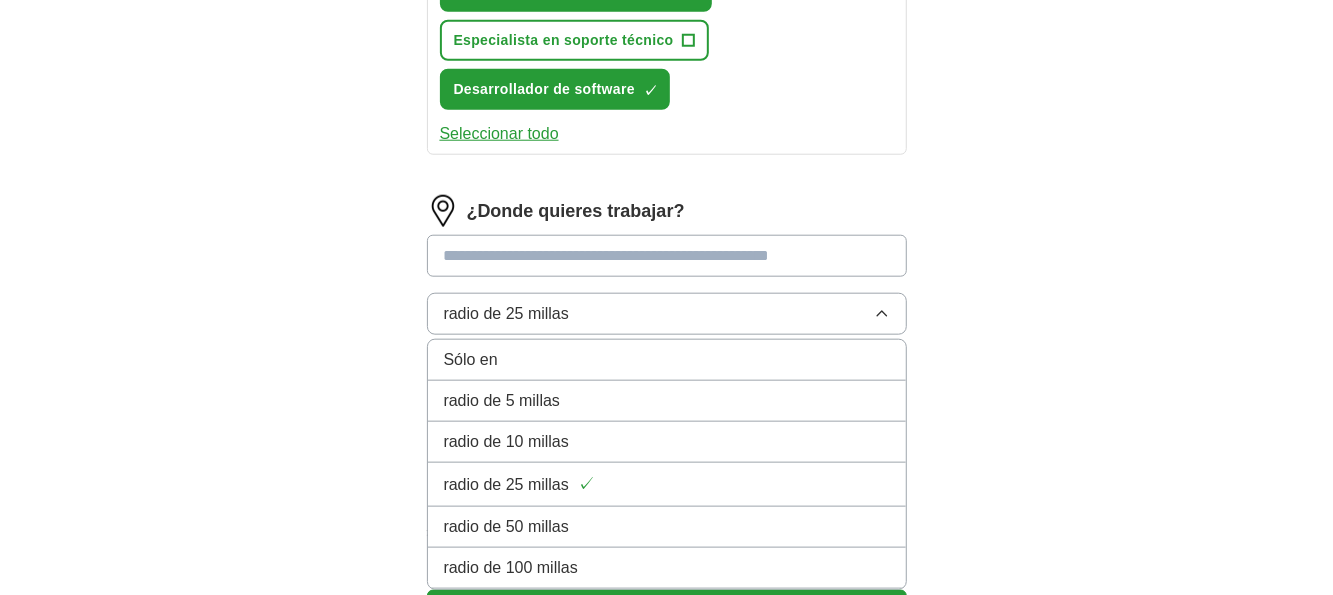 click on "radio de 25 millas" at bounding box center (667, 314) 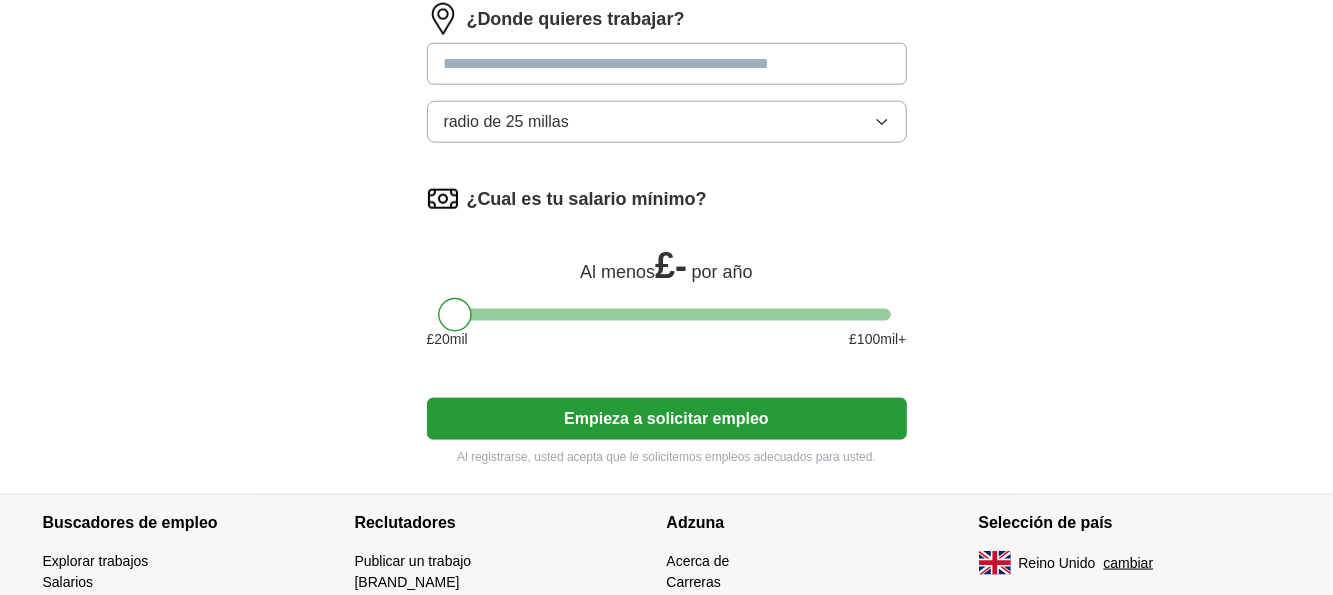 scroll, scrollTop: 1200, scrollLeft: 0, axis: vertical 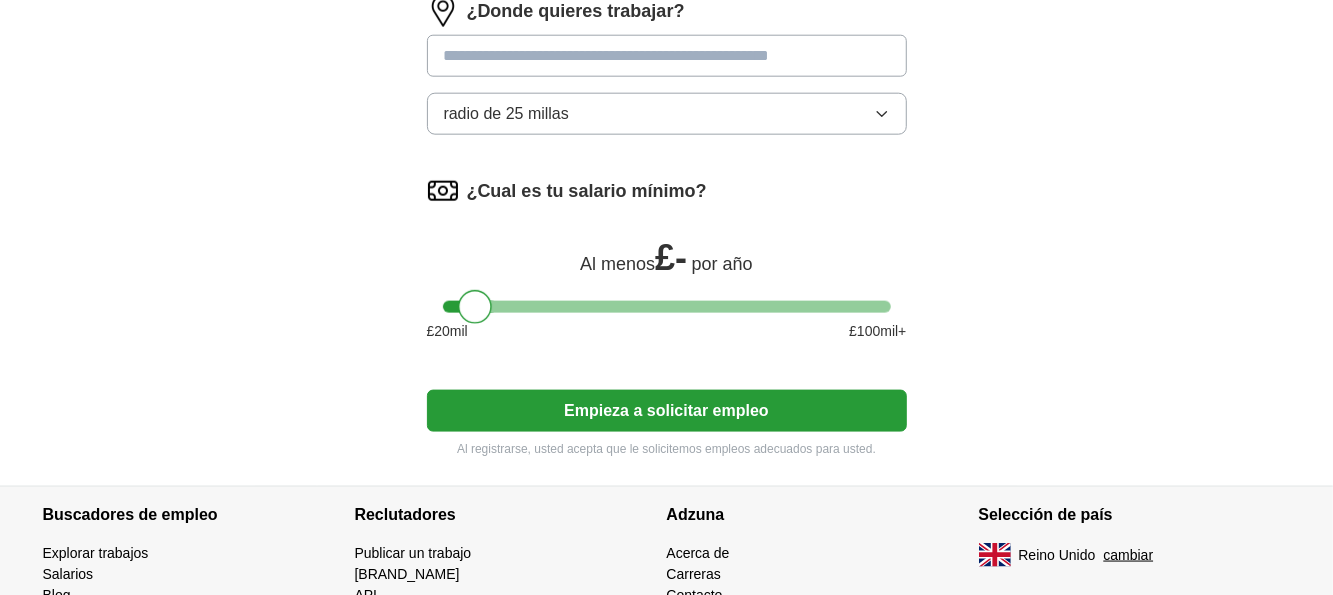 drag, startPoint x: 451, startPoint y: 383, endPoint x: 477, endPoint y: 451, distance: 72.8011 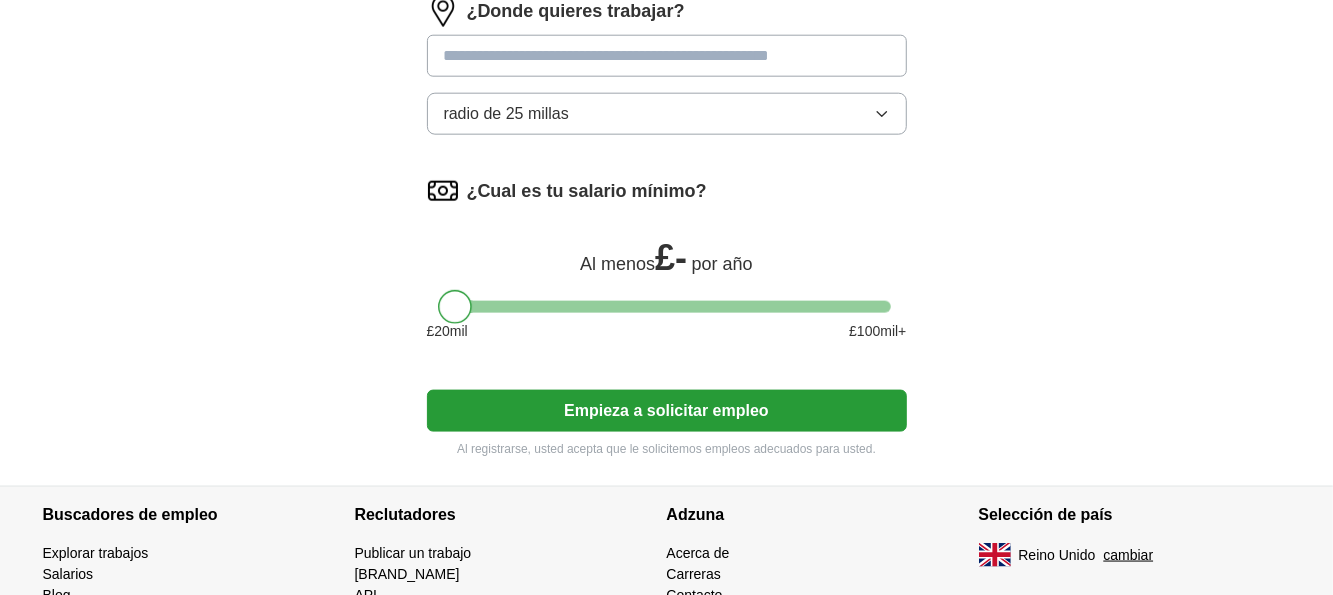 drag, startPoint x: 468, startPoint y: 399, endPoint x: 435, endPoint y: 390, distance: 34.20526 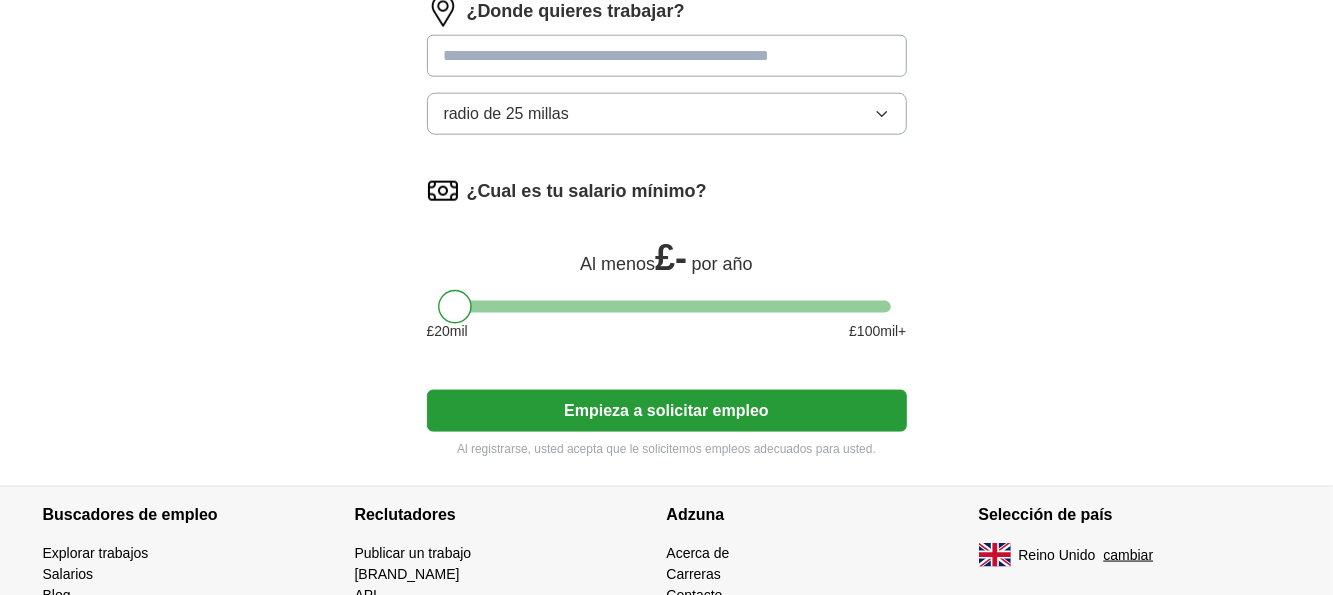 click at bounding box center (667, 56) 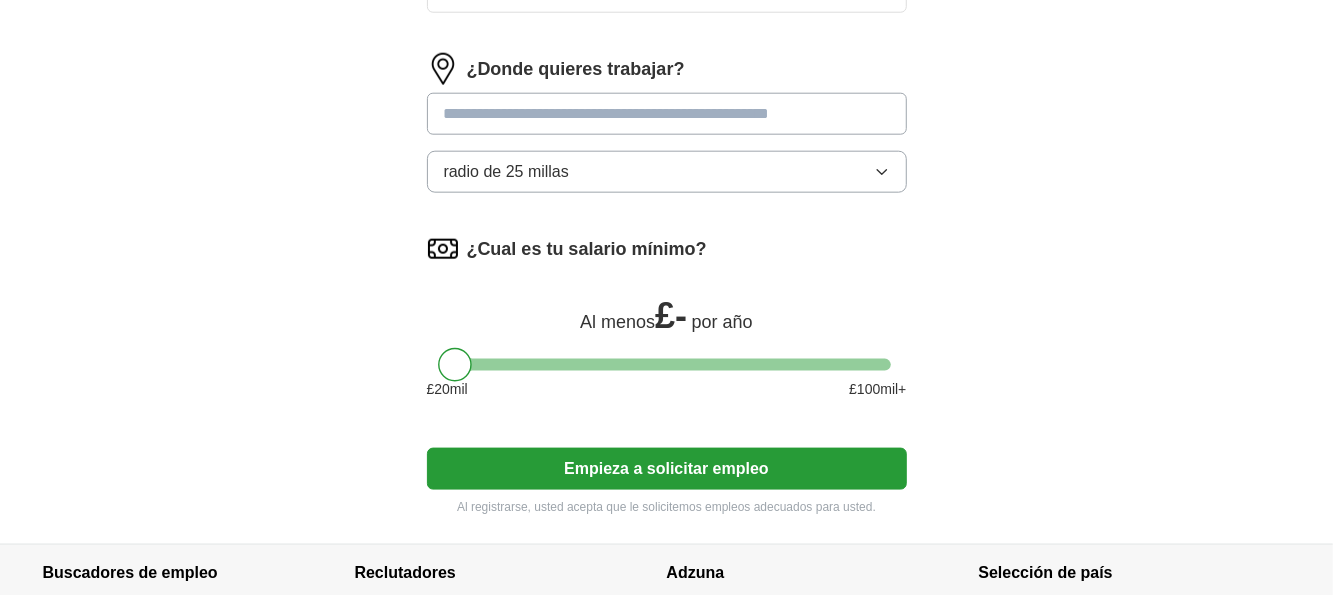 scroll, scrollTop: 1100, scrollLeft: 0, axis: vertical 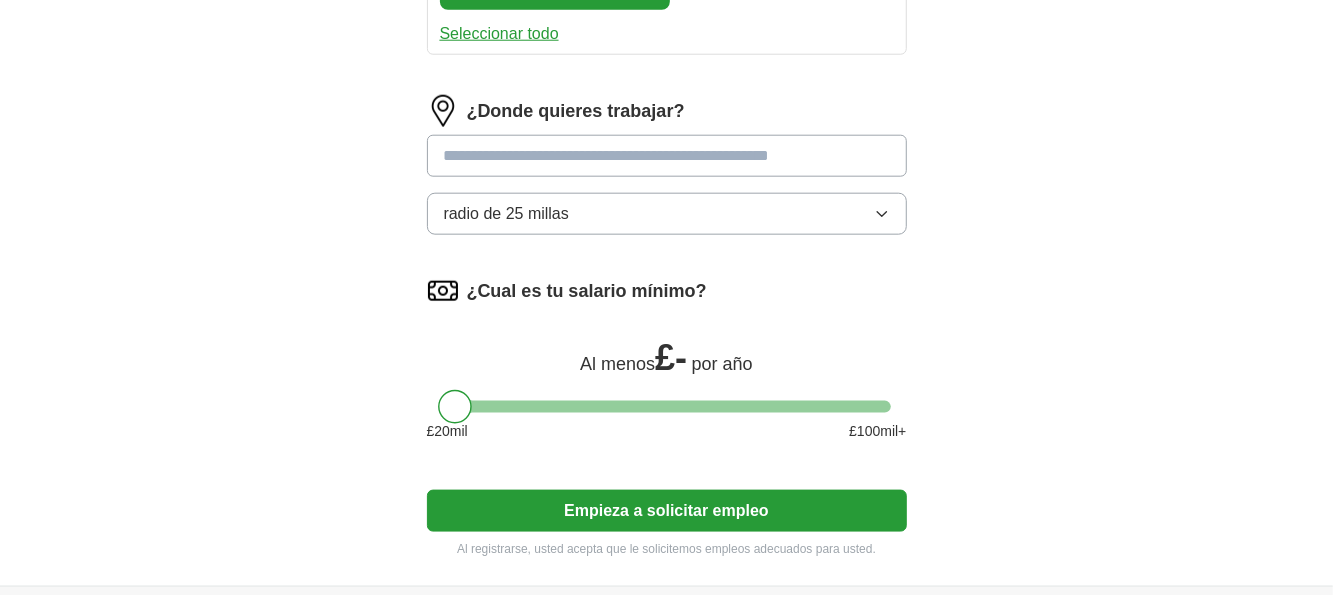 click at bounding box center (667, 156) 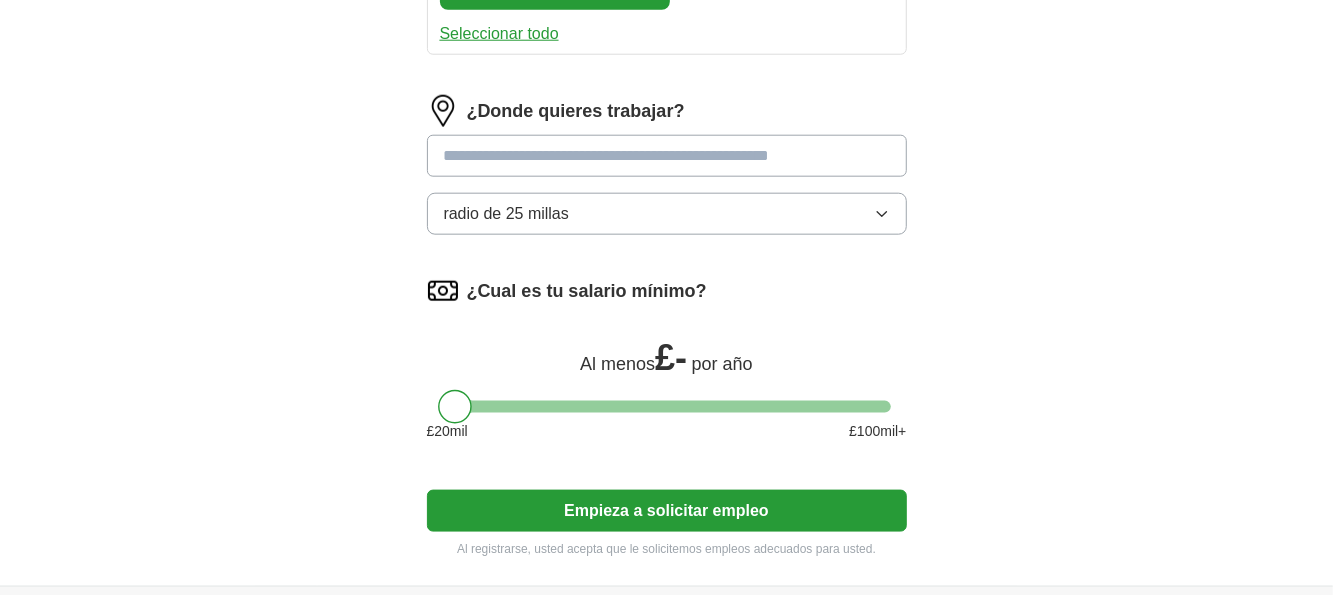 scroll, scrollTop: 1200, scrollLeft: 0, axis: vertical 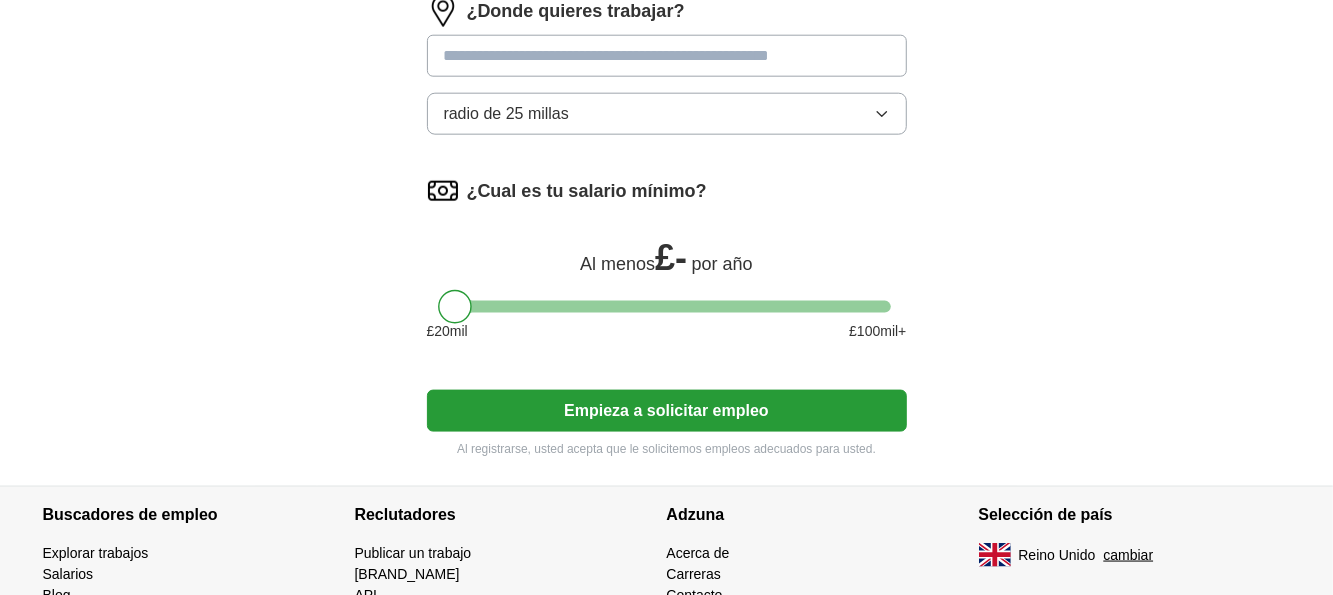click on "Nombre de pila **** Apellido **** ¿Qué trabajo estás buscando? Ingrese o seleccione un mínimo de 3 títulos de trabajo (se recomiendan entre 4 y 8) Desarrollador de software júnior ✓ × Ingeniero de software en prácticas + Analista de sistemas ✓ × Desarrollador web ✓ × Desarrollador de aplicaciones móviles + Técnico de soporte de TI ✓ × Administrador de base de datos ✓ × Especialista en soporte técnico + Desarrollador de software ✓ × Seleccionar todo ¿Donde quieres trabajar? radio de 25 millas ¿Cual es tu salario mínimo? Al menos  £  -    por año £  20  mil £  100  mil+ Empieza a solicitar empleo Al registrarse, usted acepta que le solicitemos empleos adecuados para usted." at bounding box center [667, -235] 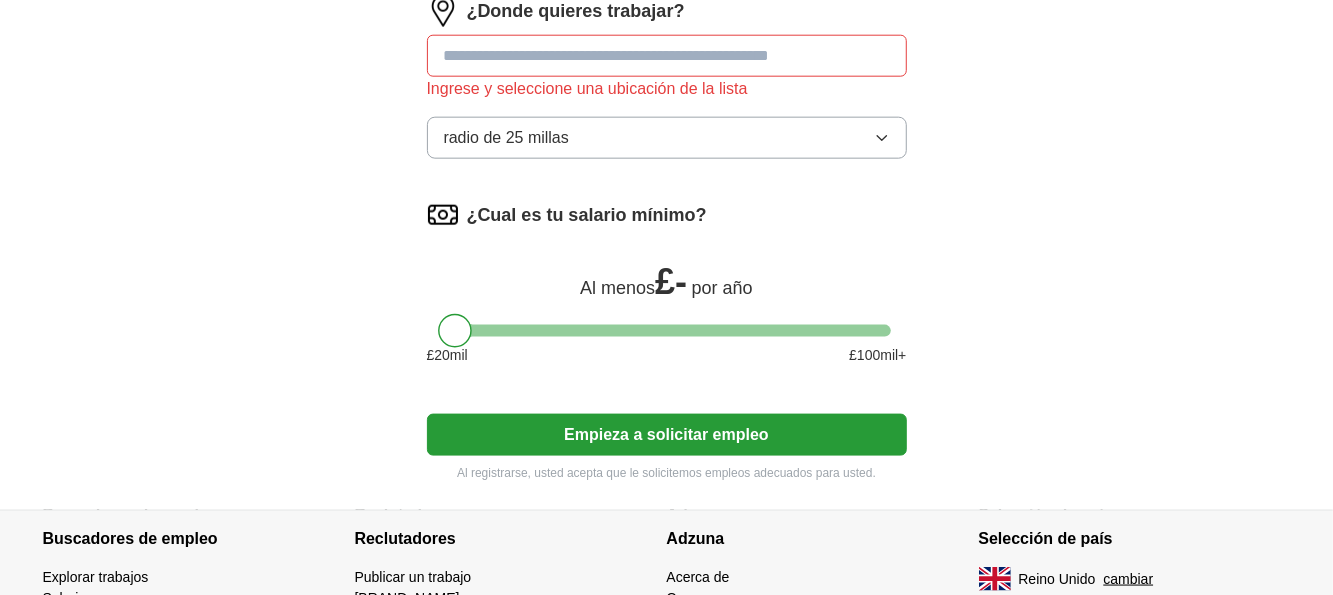click at bounding box center [667, 56] 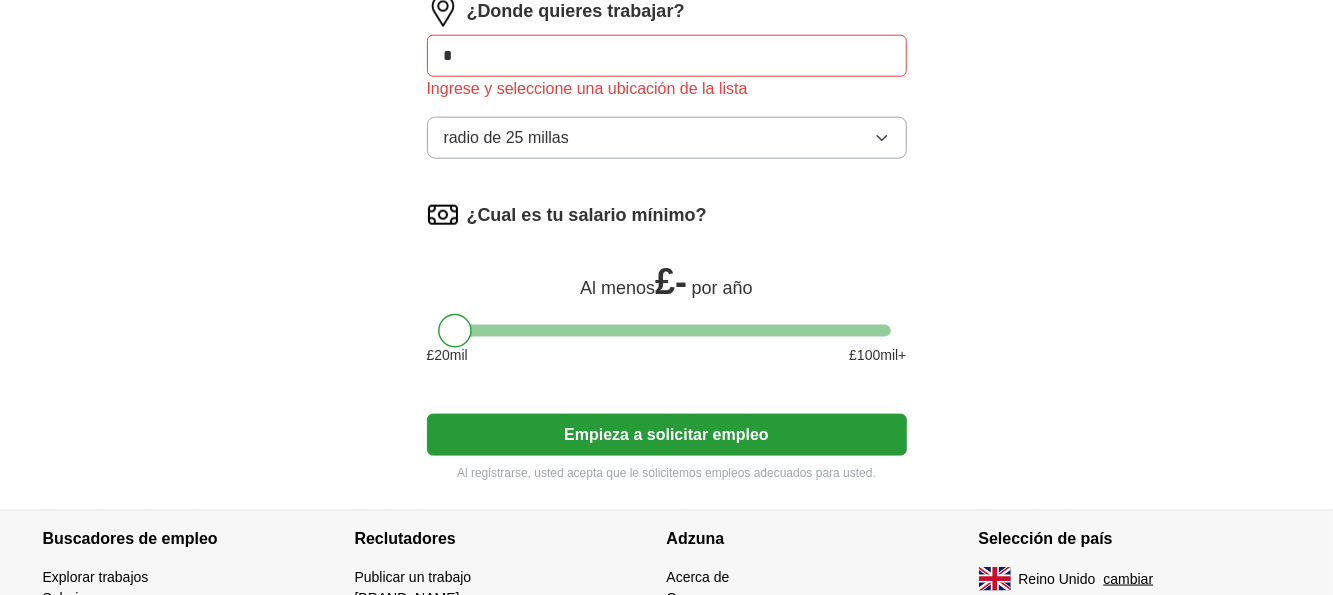 type on "*" 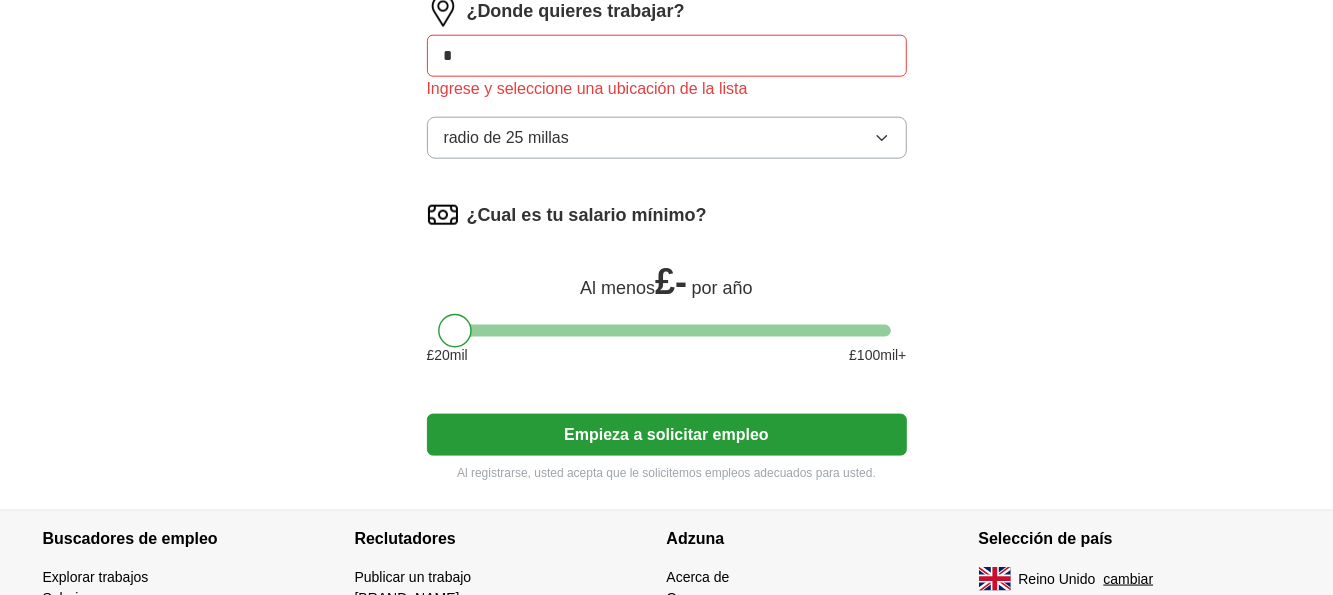 type on "*" 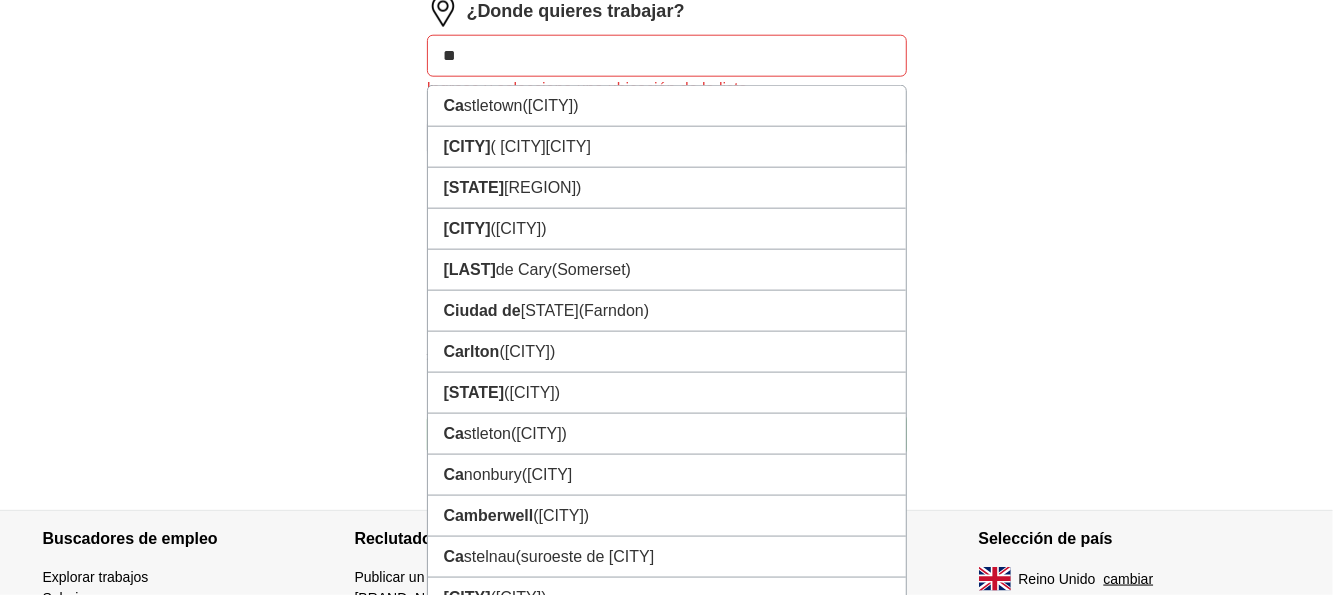click on "**" at bounding box center [667, 56] 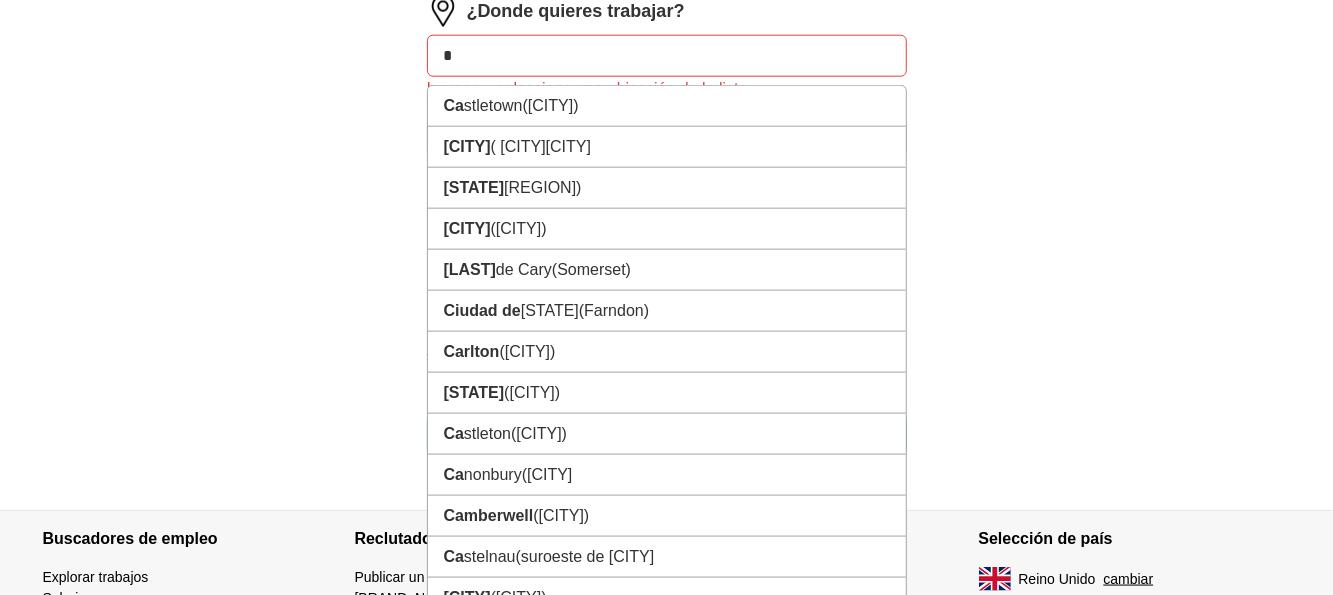 type on "*" 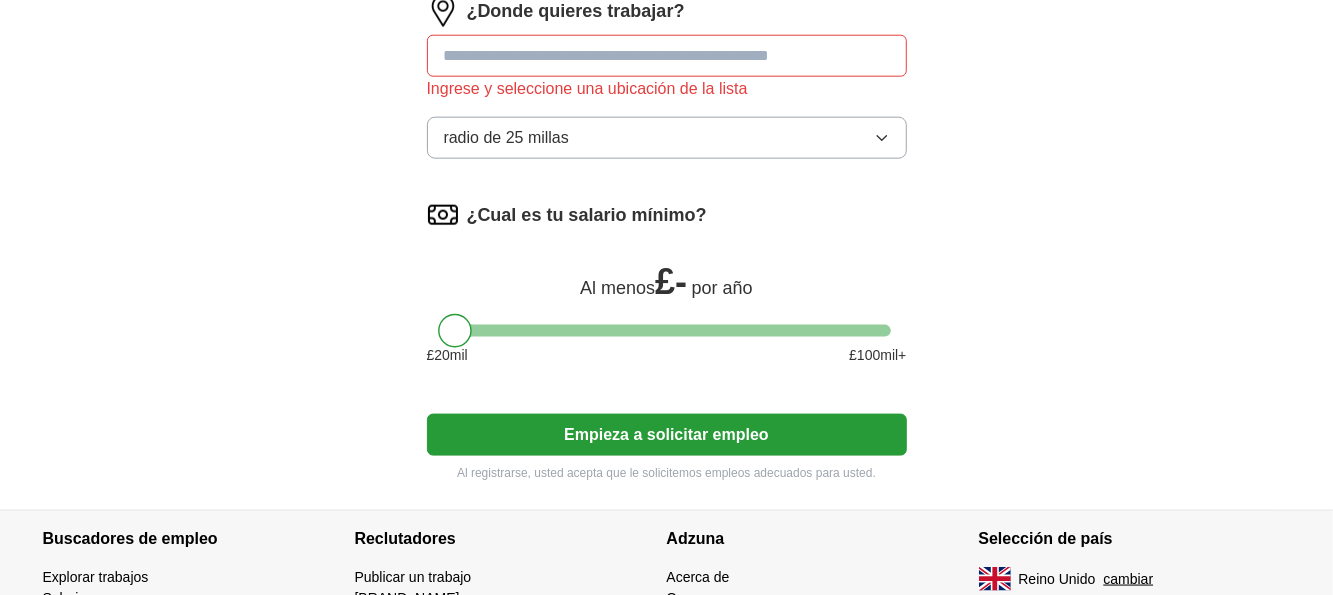 click at bounding box center (667, 56) 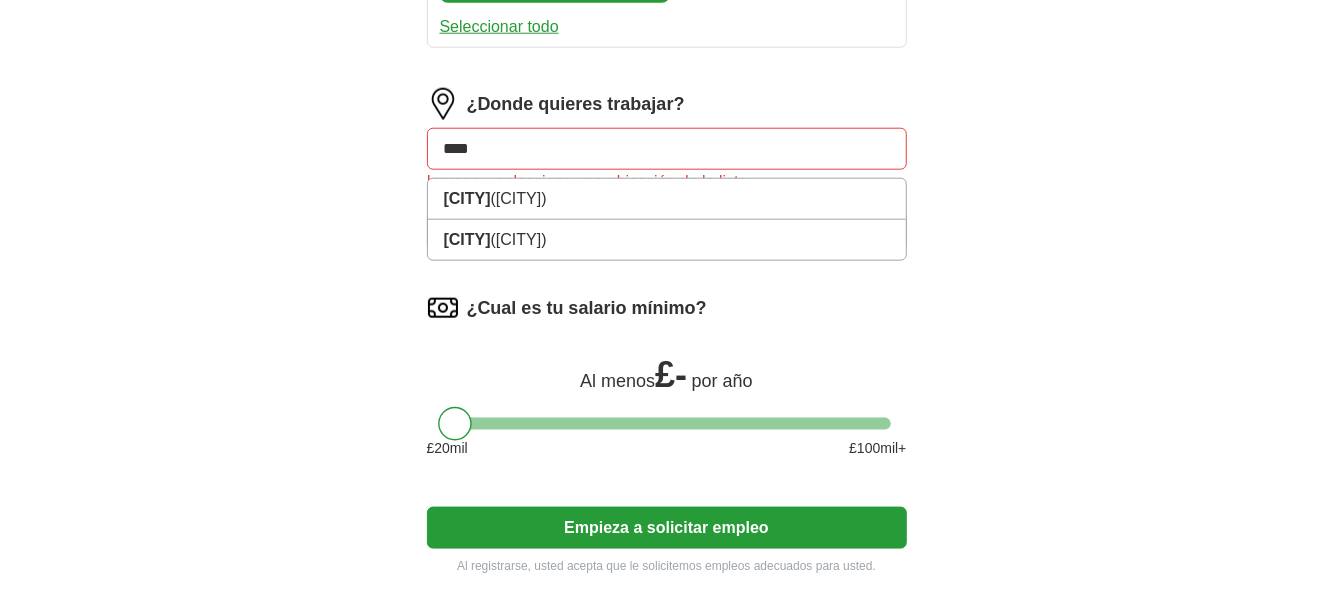 scroll, scrollTop: 1221, scrollLeft: 0, axis: vertical 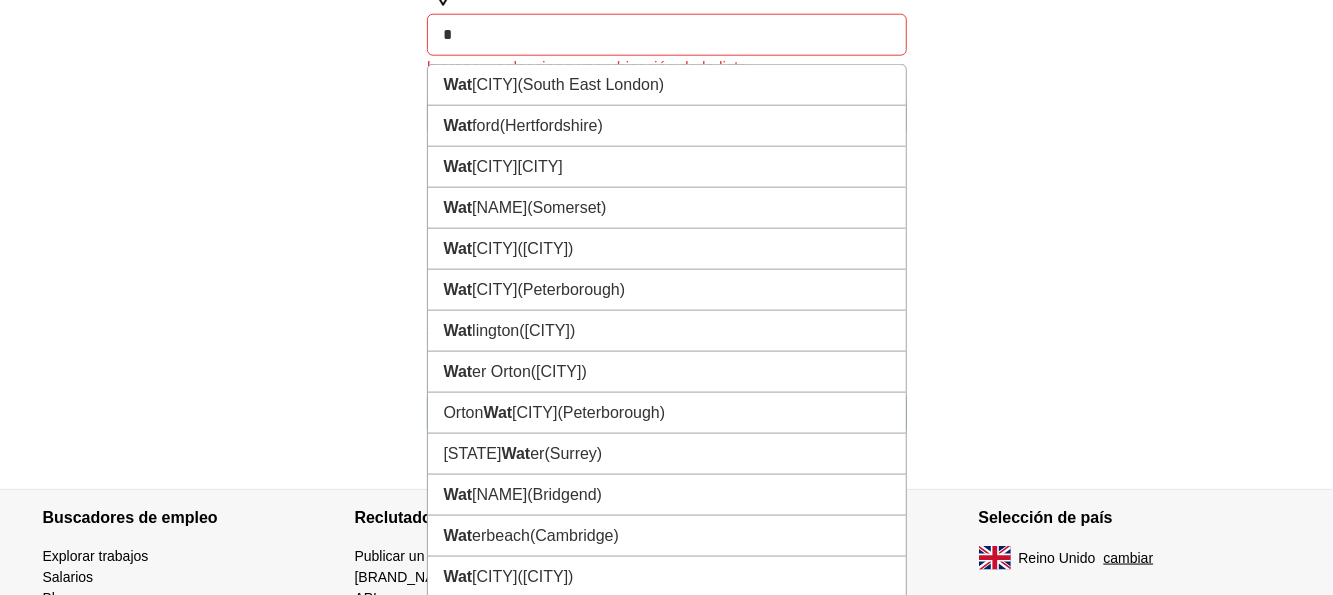 type on "*" 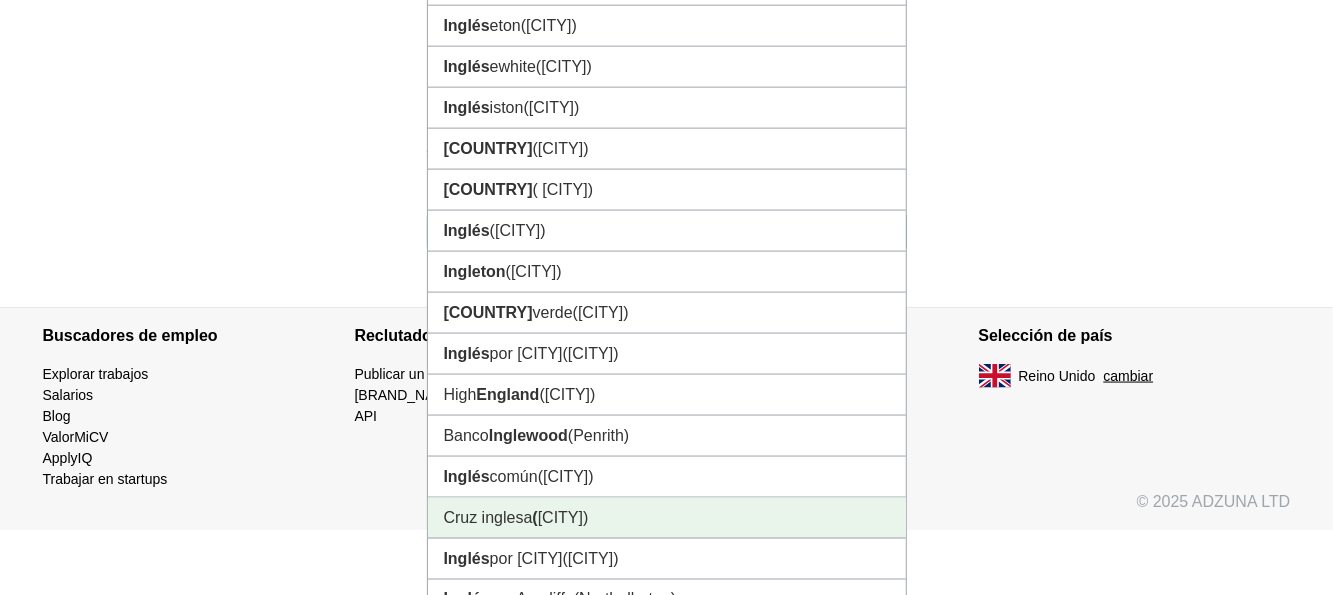 scroll, scrollTop: 1307, scrollLeft: 0, axis: vertical 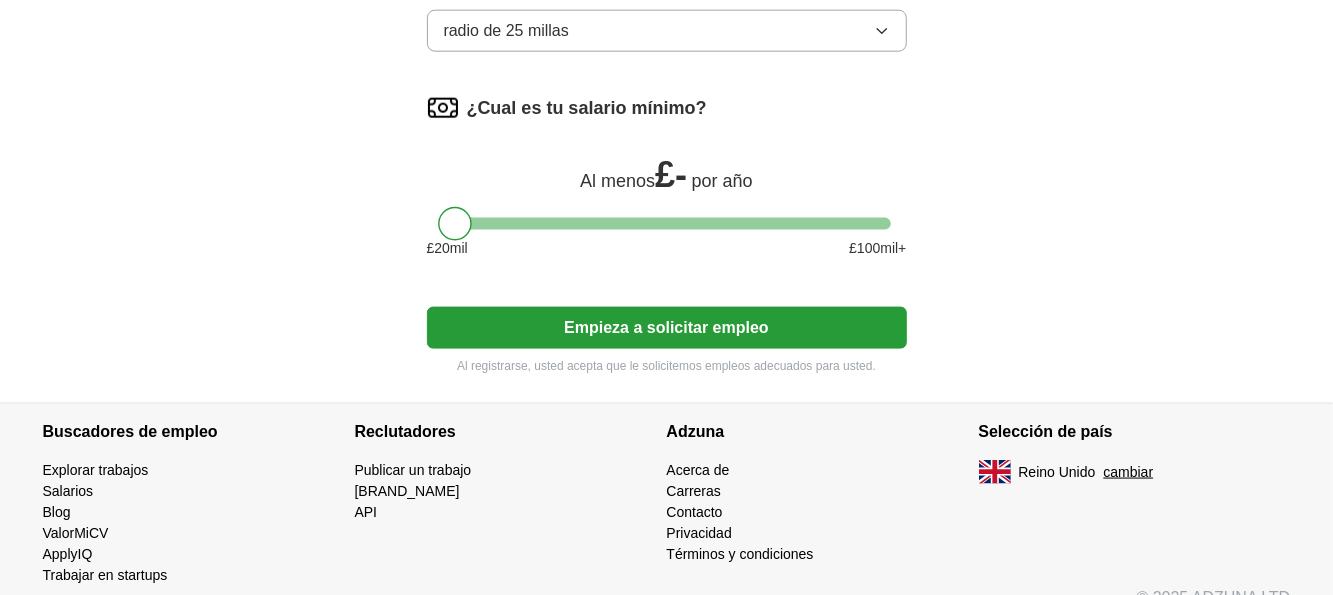 type on "*" 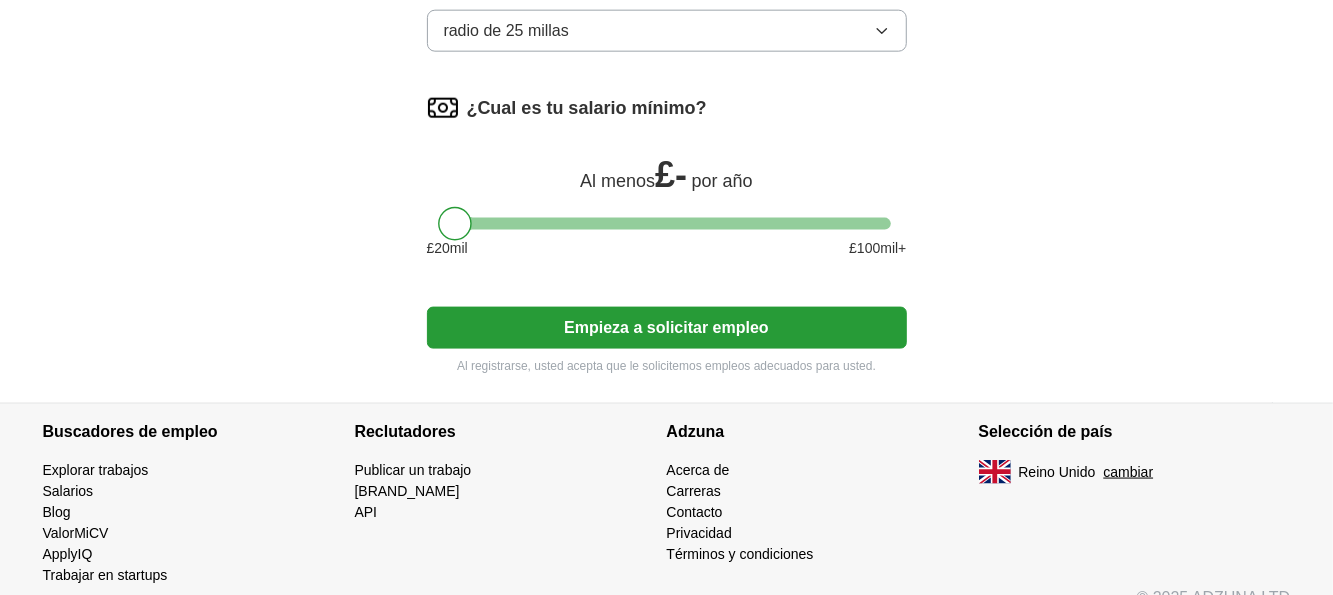 click on "Empieza a solicitar empleo" at bounding box center [667, 328] 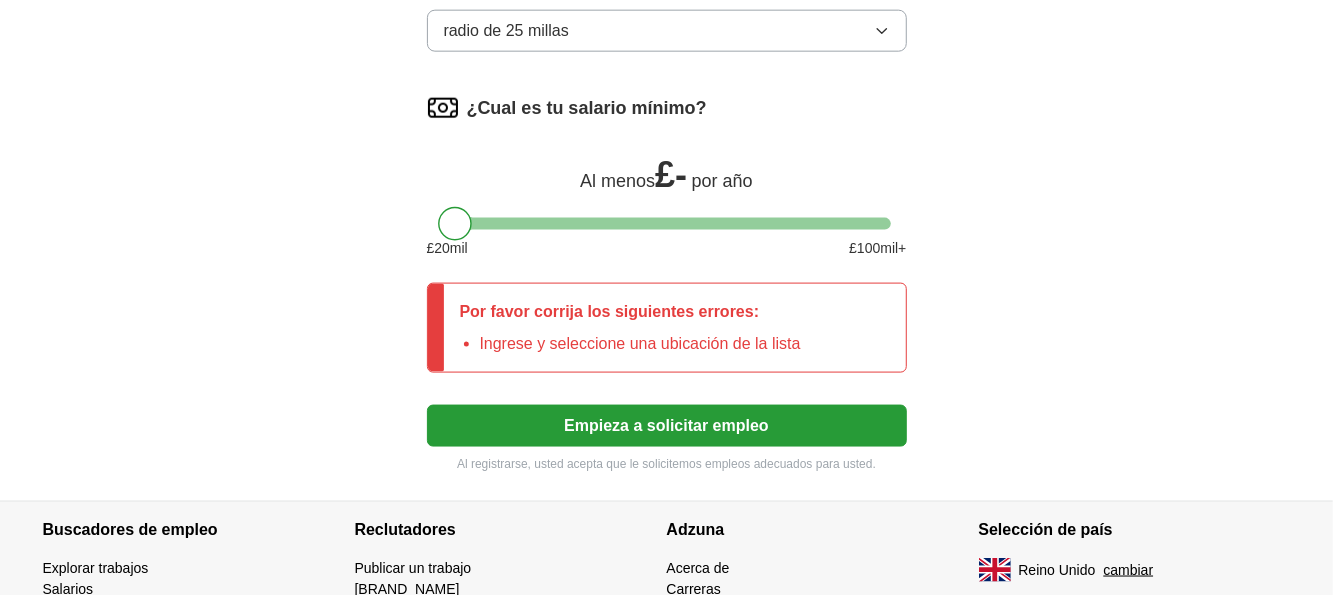 type on "*" 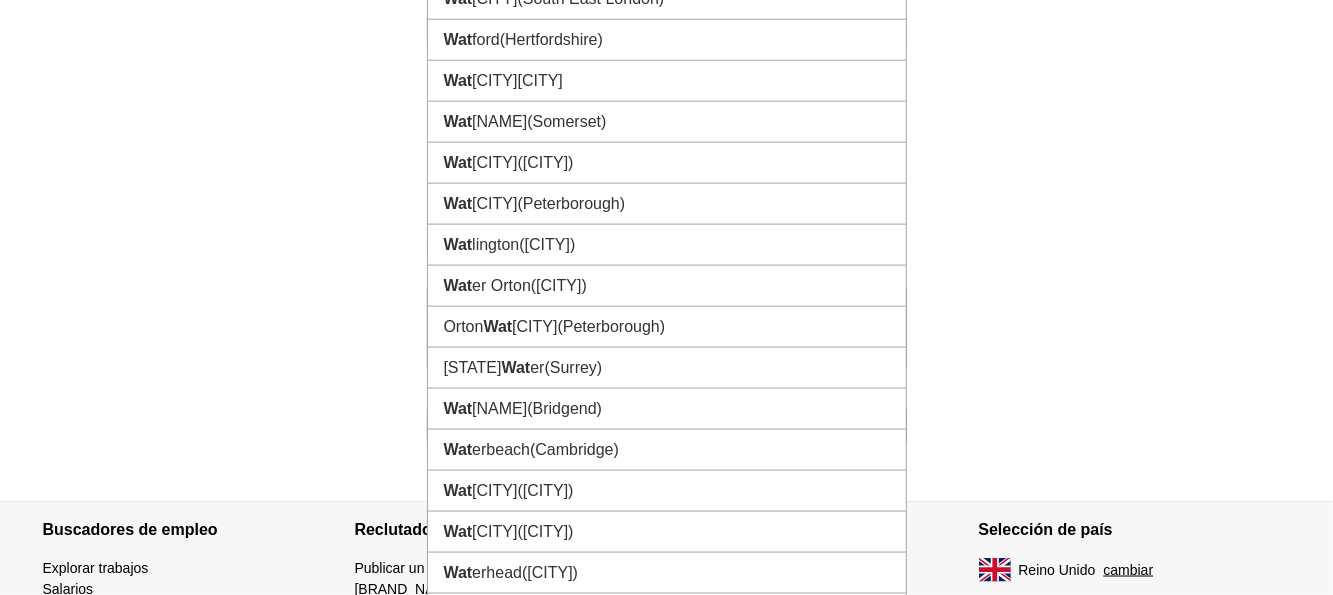 type on "****" 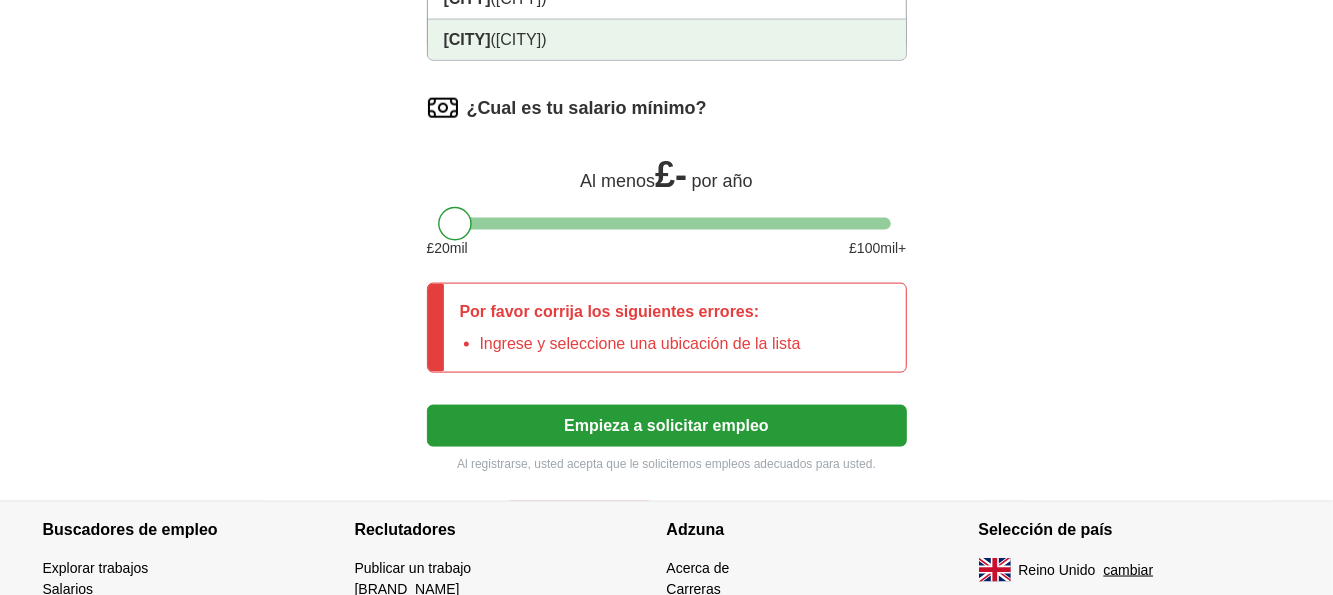 click on "[CITY] ([CITY] )" at bounding box center (667, 40) 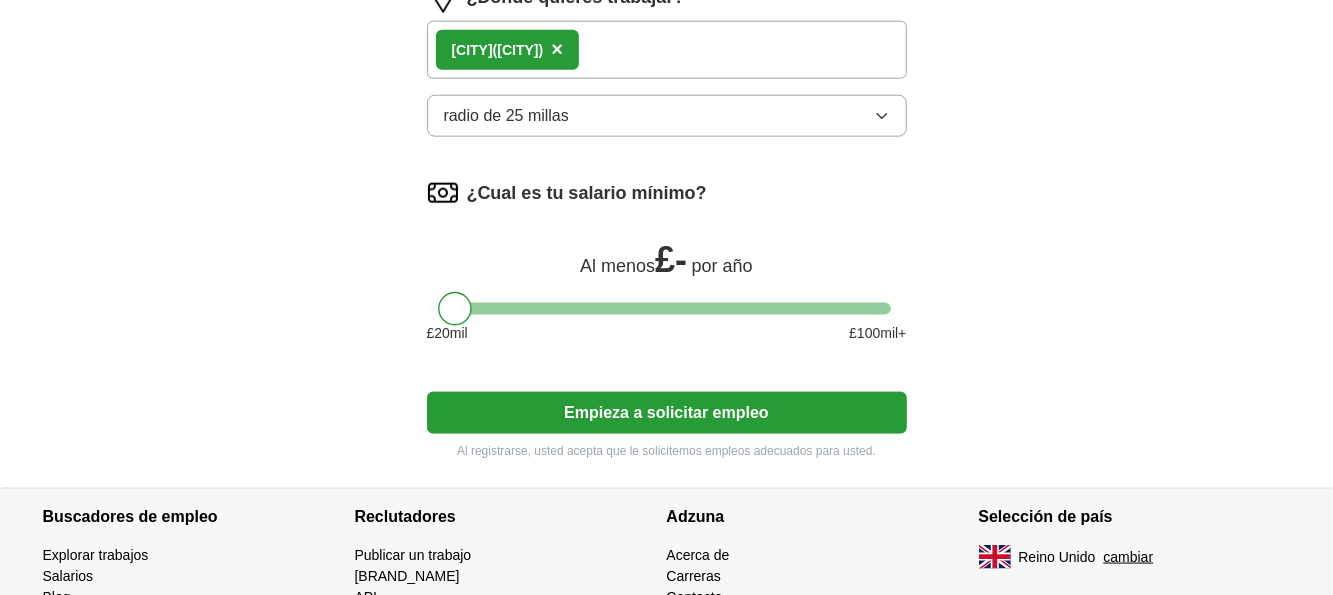 scroll, scrollTop: 1212, scrollLeft: 0, axis: vertical 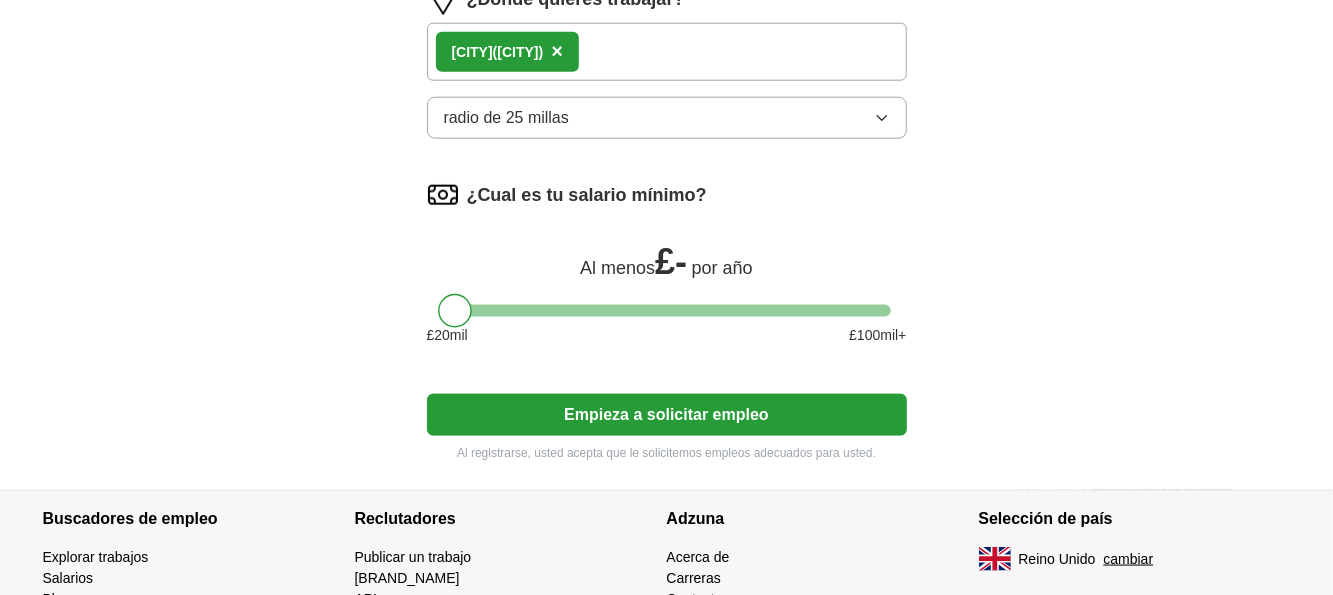 click on "radio de 25 millas" at bounding box center (667, 118) 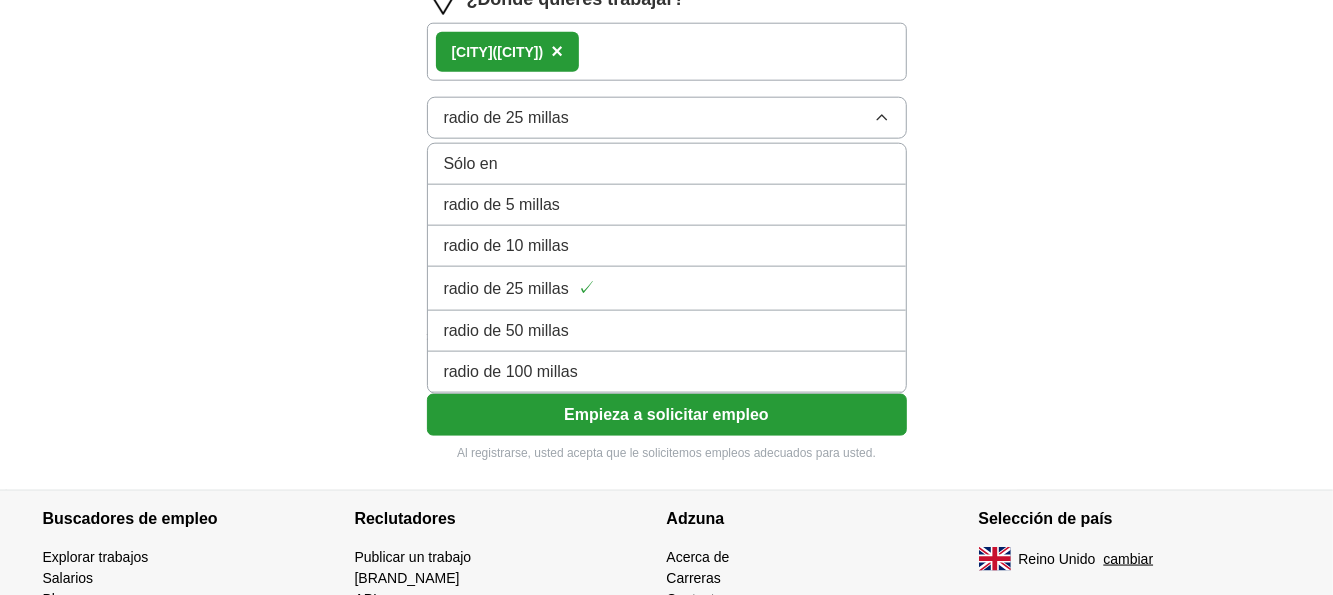 click on "radio de 100 millas" at bounding box center (667, 372) 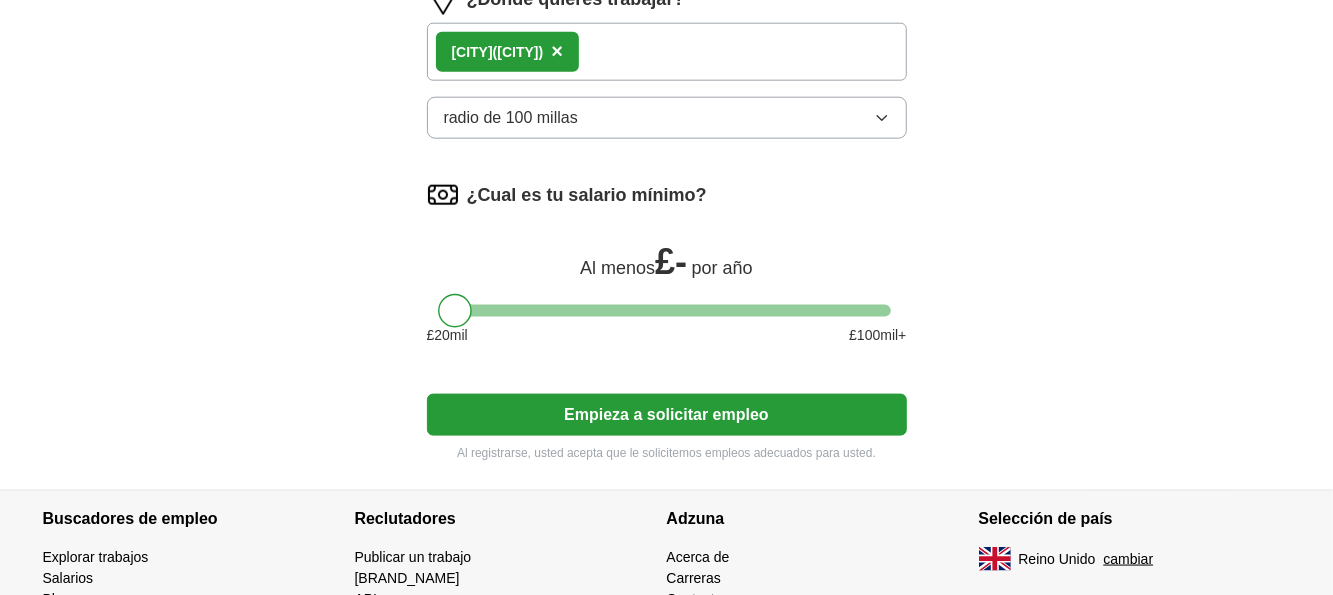 click on "Empieza a solicitar empleo" at bounding box center [667, 415] 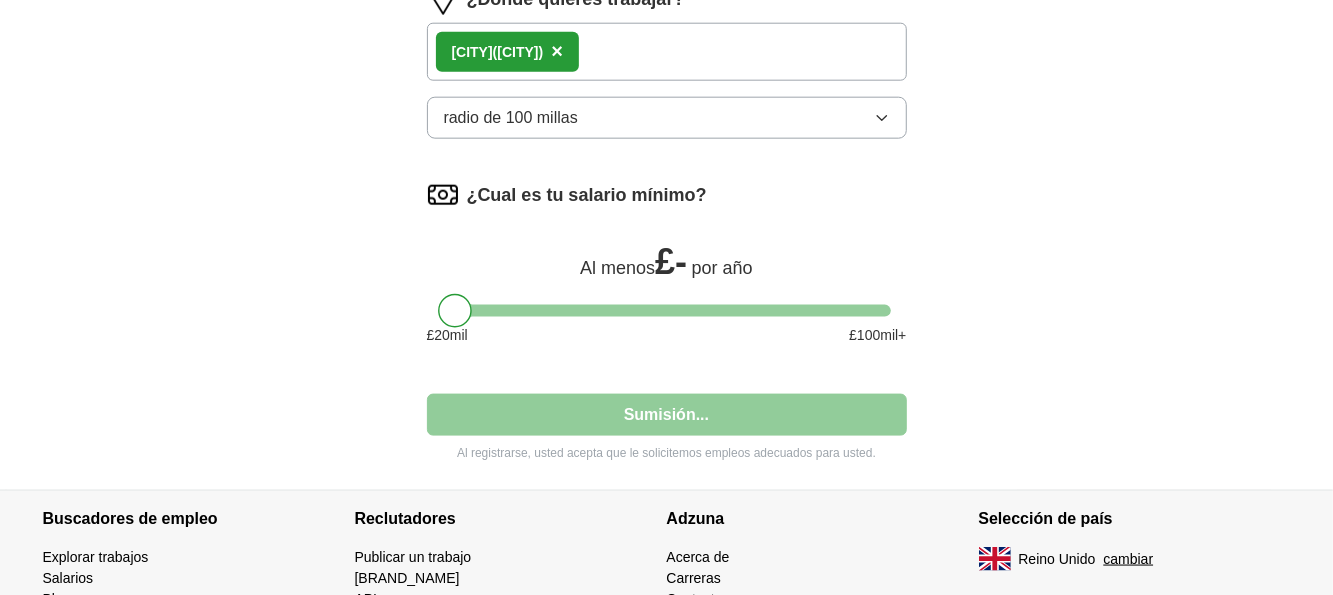 select on "**" 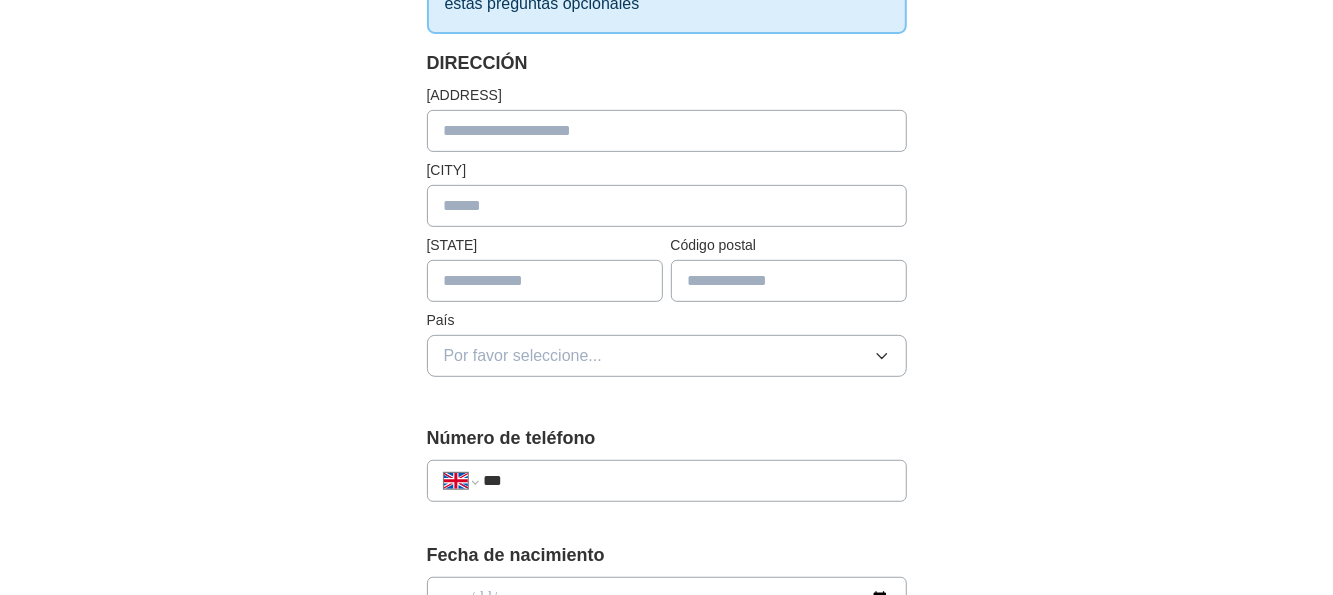 scroll, scrollTop: 300, scrollLeft: 0, axis: vertical 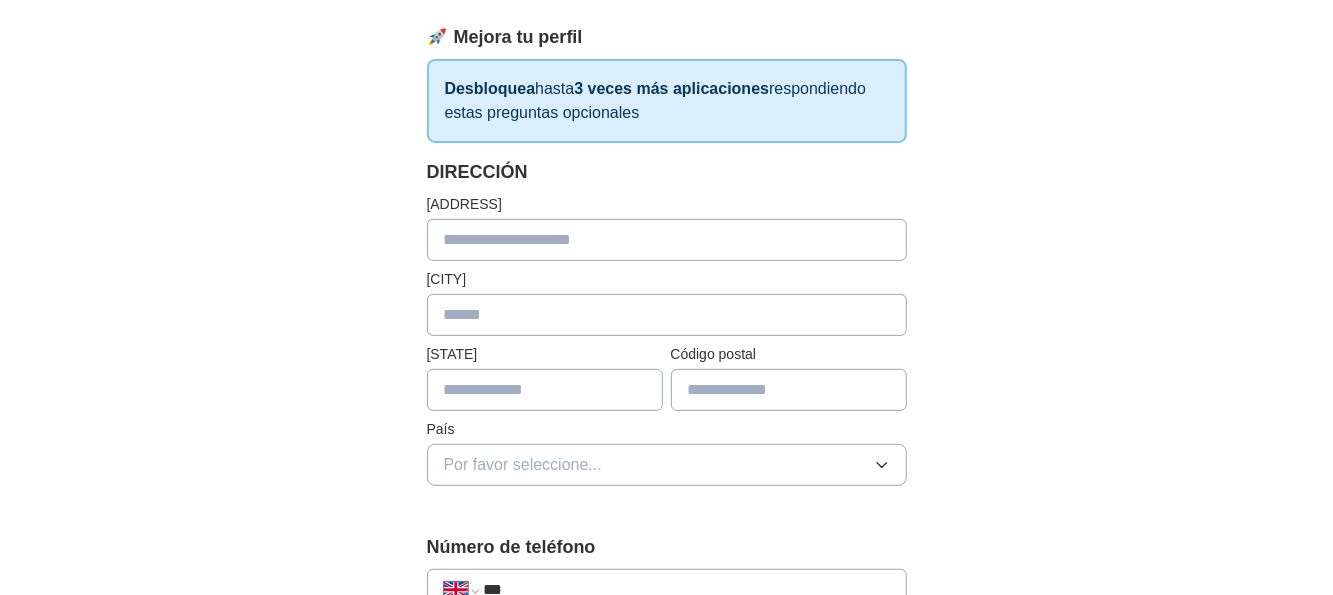 click at bounding box center (667, 240) 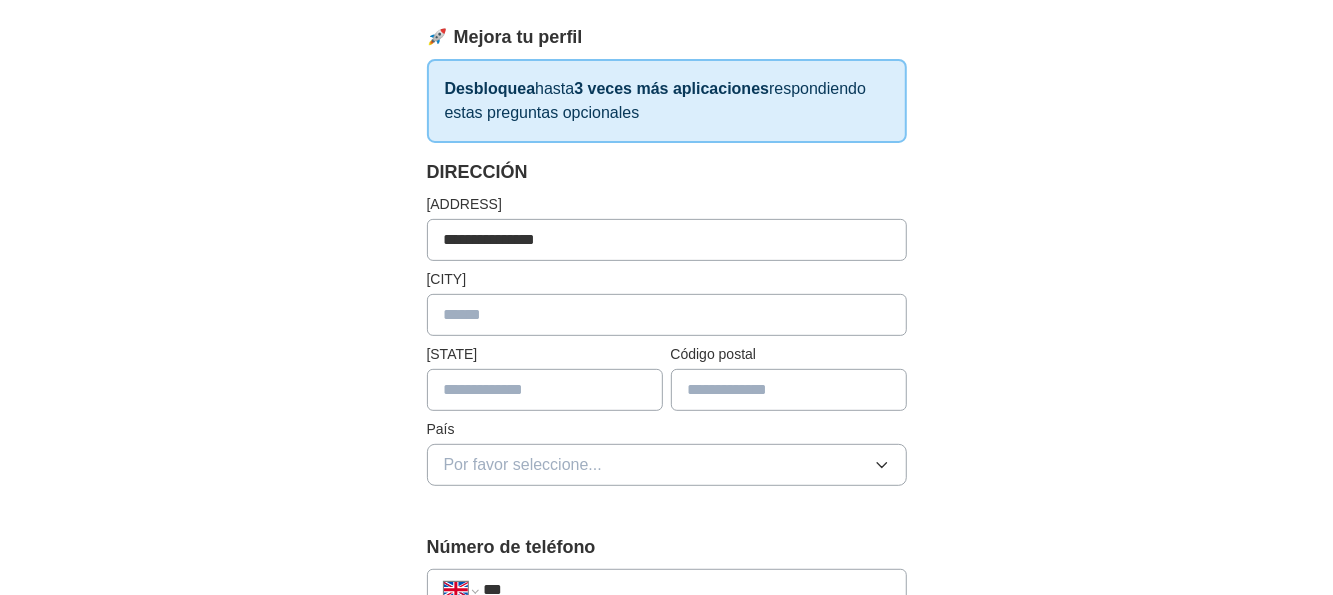 type on "**********" 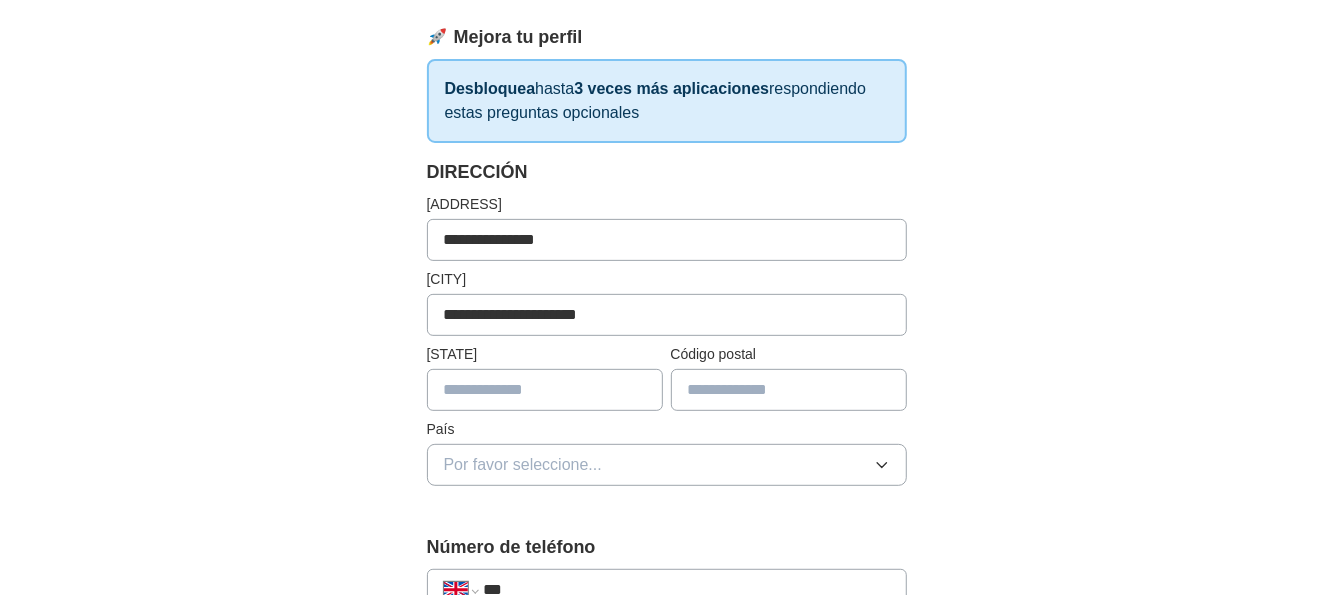 type on "*****" 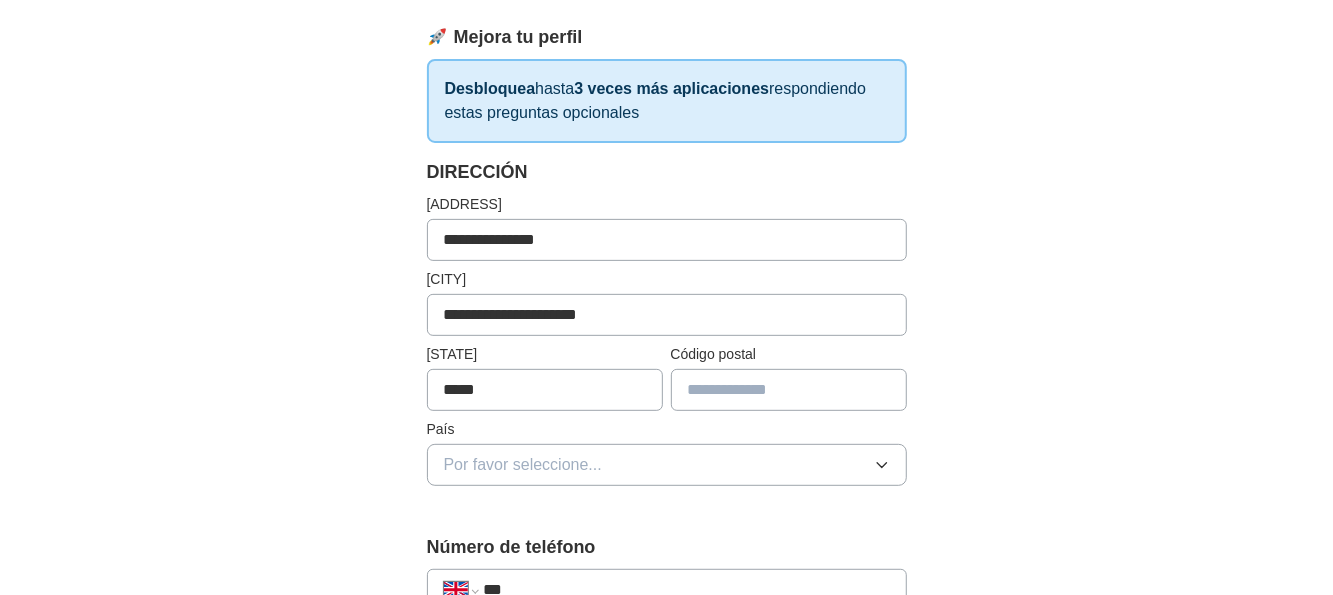type on "******" 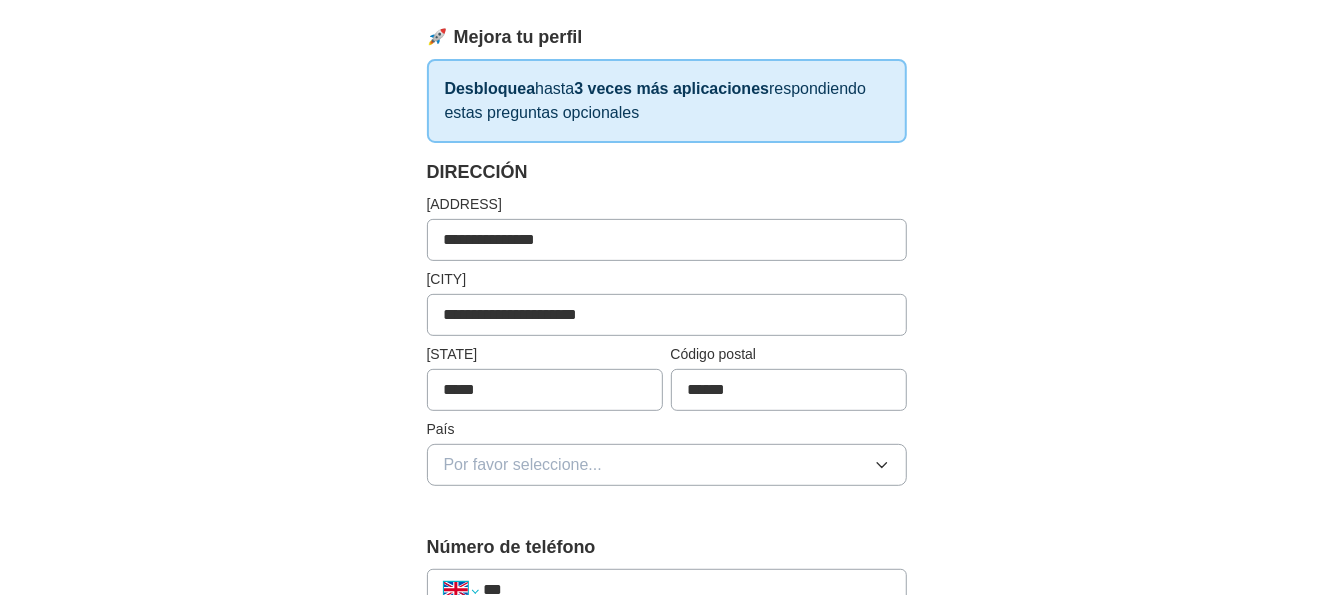 select on "**" 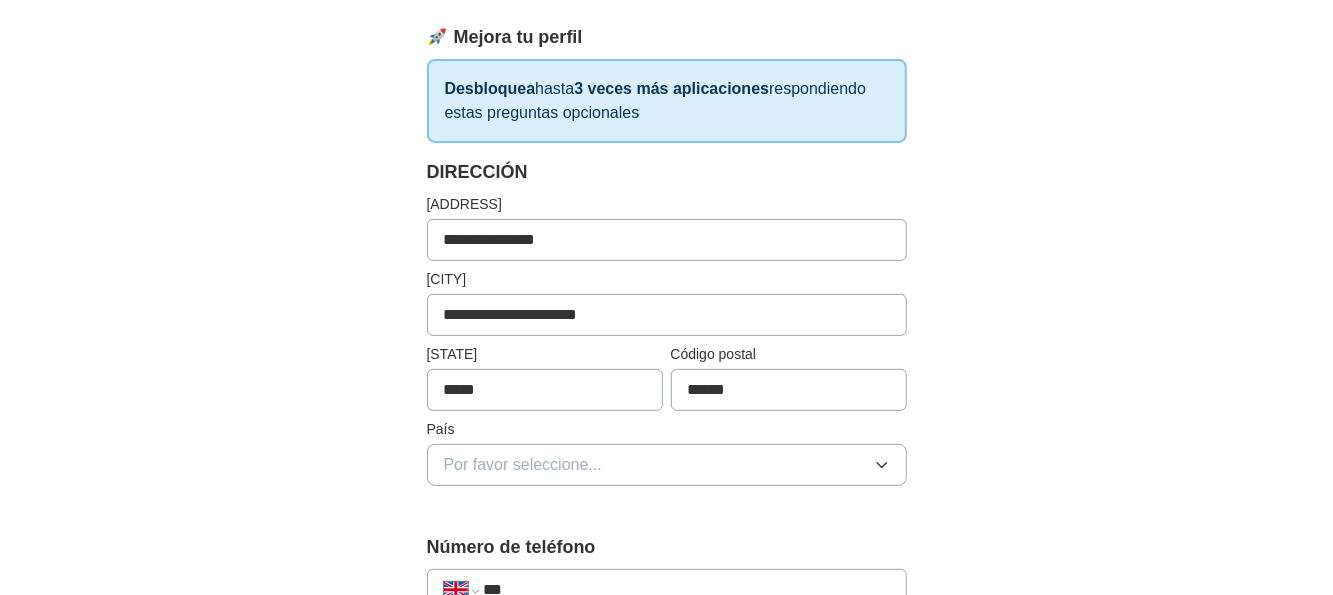 type on "***" 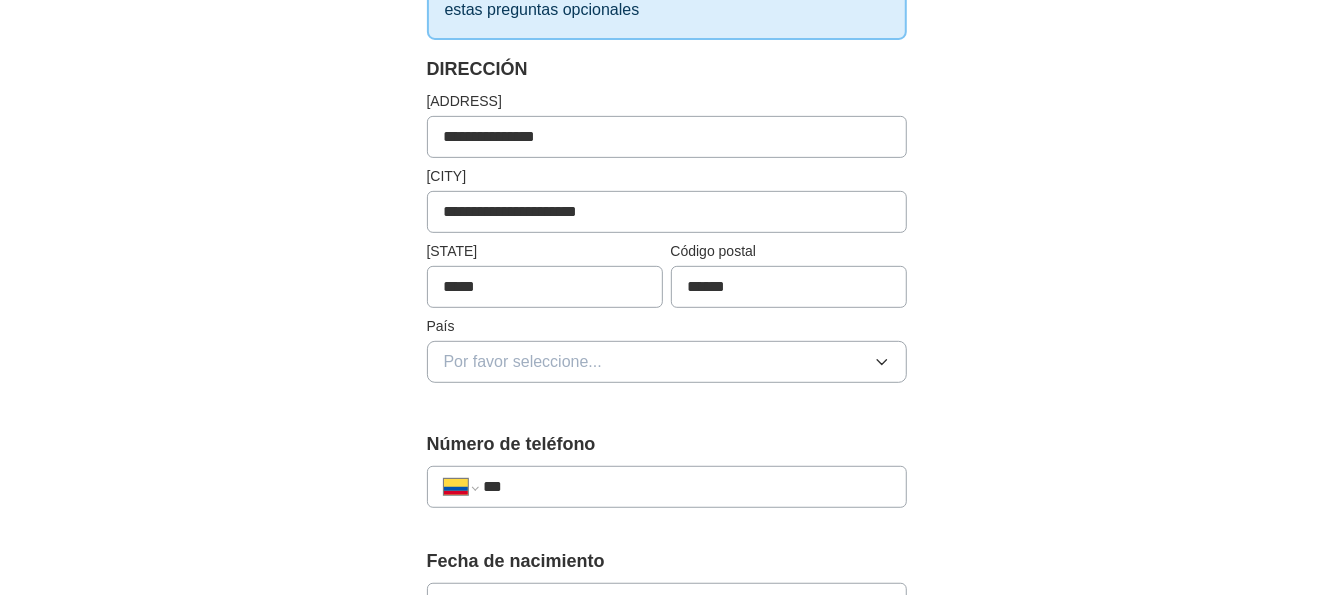 scroll, scrollTop: 502, scrollLeft: 0, axis: vertical 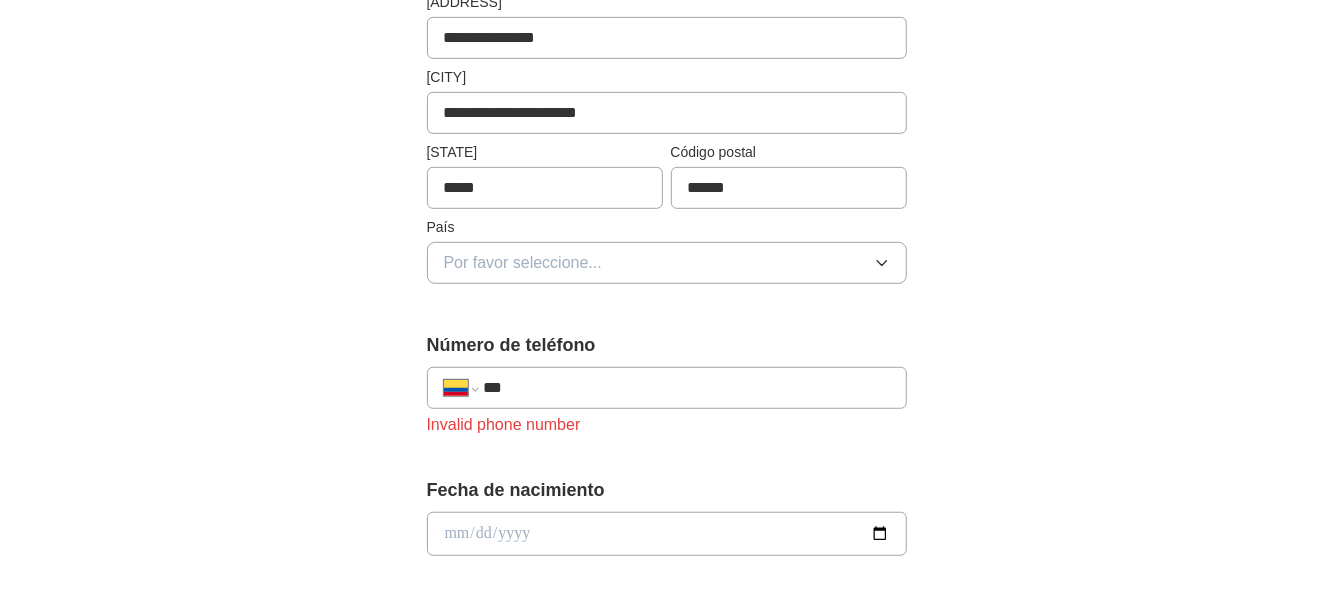 click on "Por favor seleccione..." at bounding box center [667, 263] 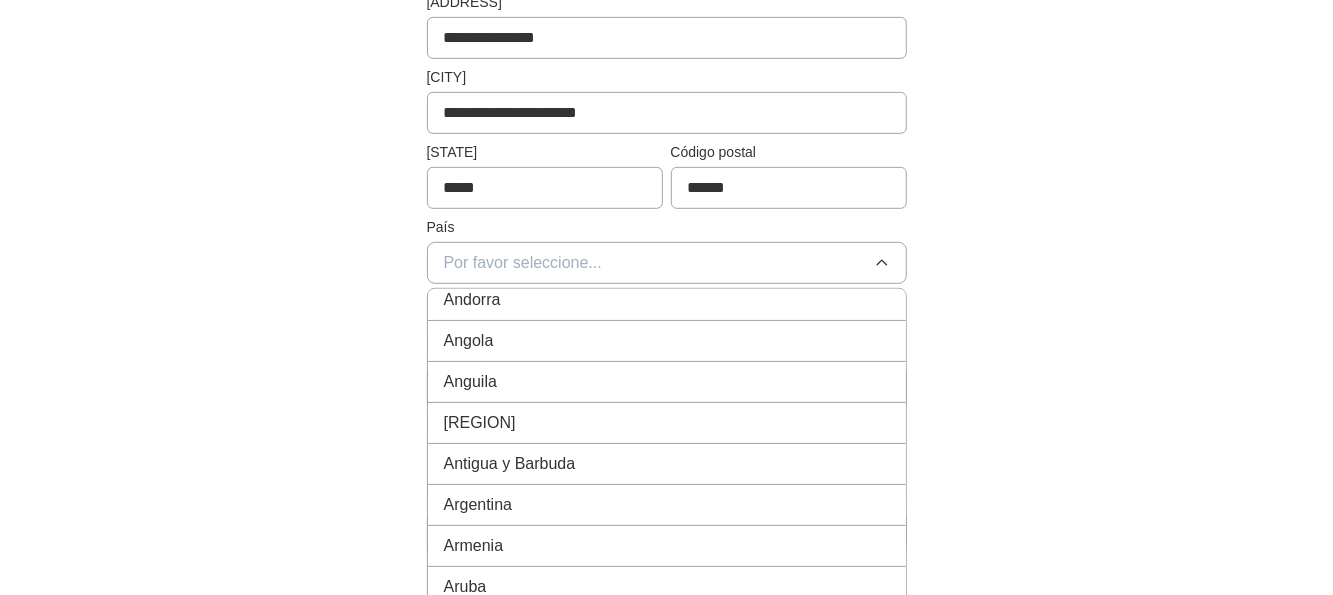 scroll, scrollTop: 300, scrollLeft: 0, axis: vertical 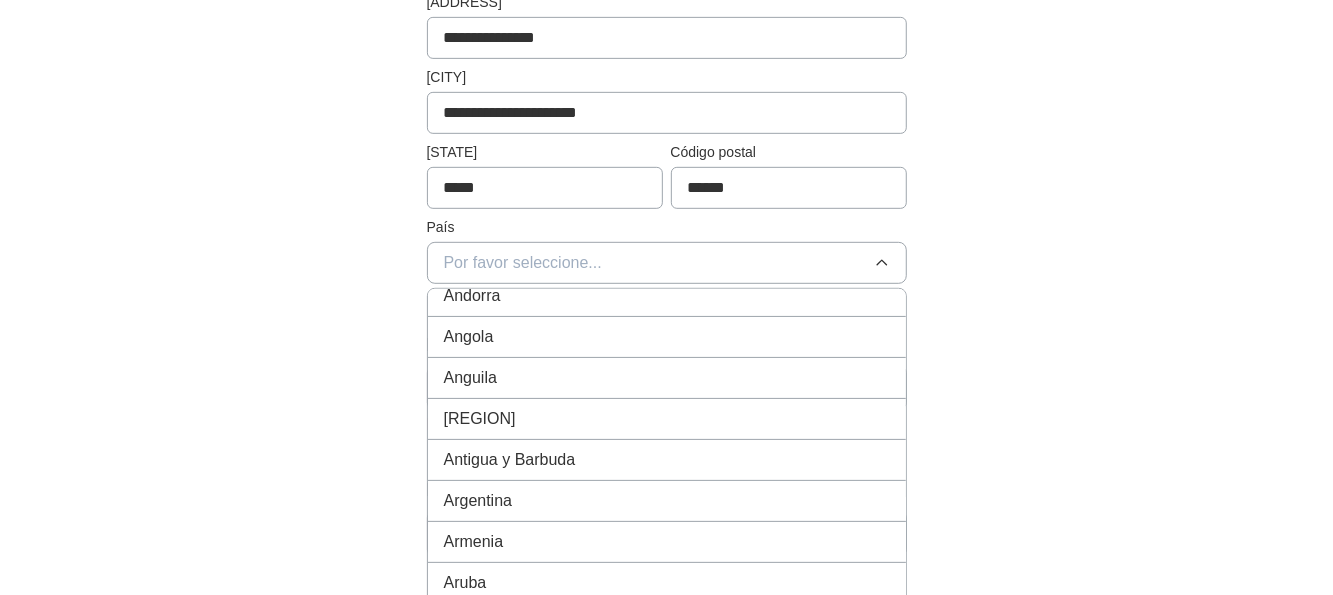 type 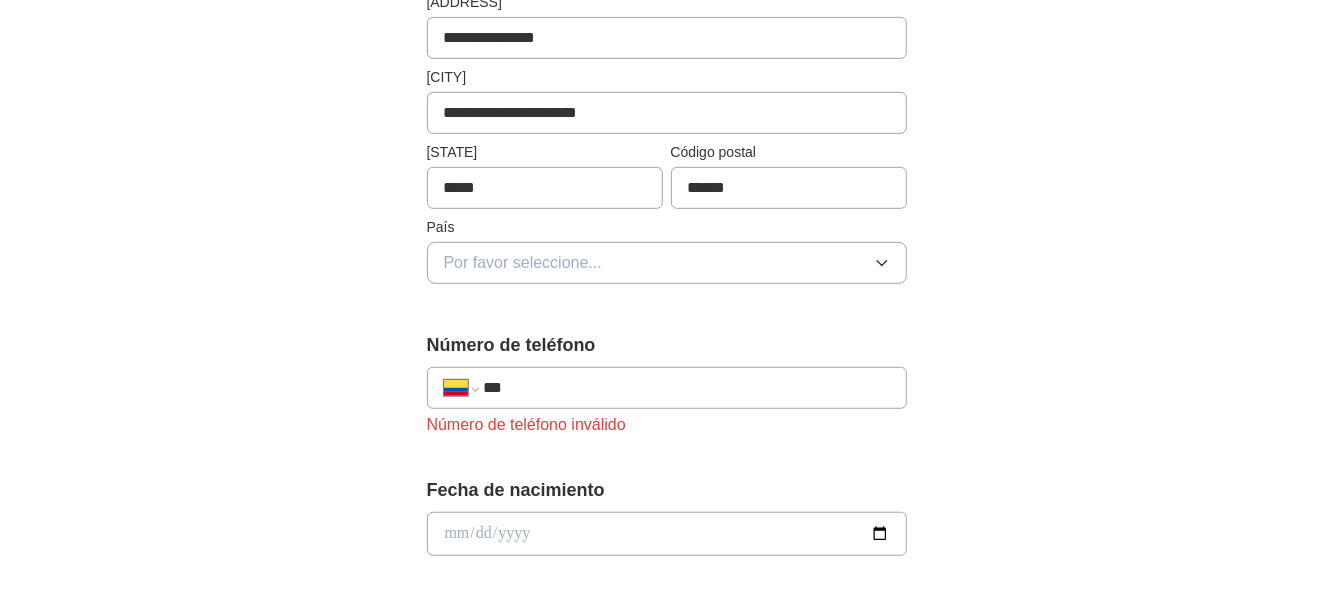click on "Por favor seleccione..." at bounding box center [523, 262] 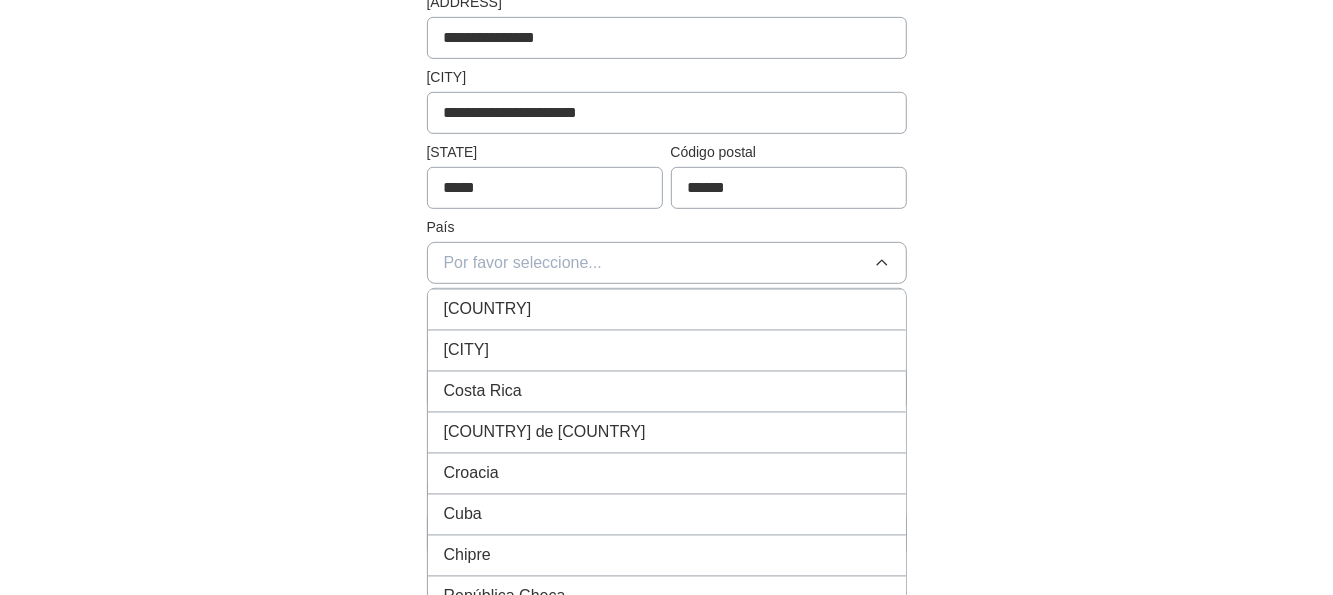 scroll, scrollTop: 2100, scrollLeft: 0, axis: vertical 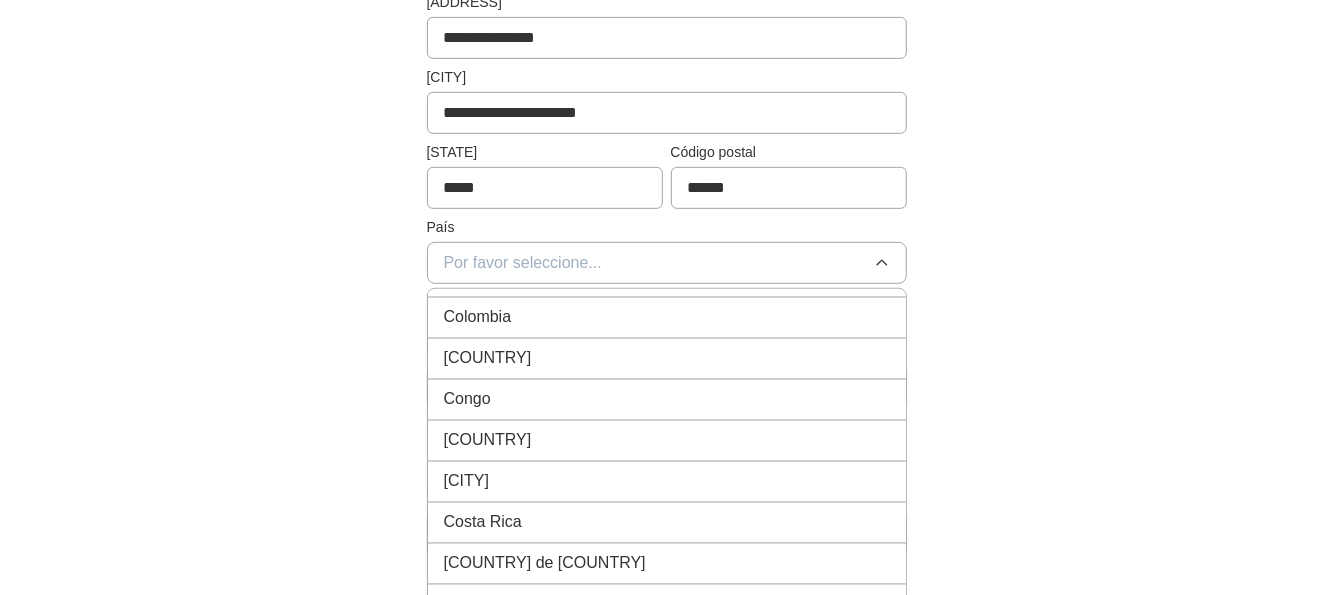 click on "Colombia" at bounding box center [667, 318] 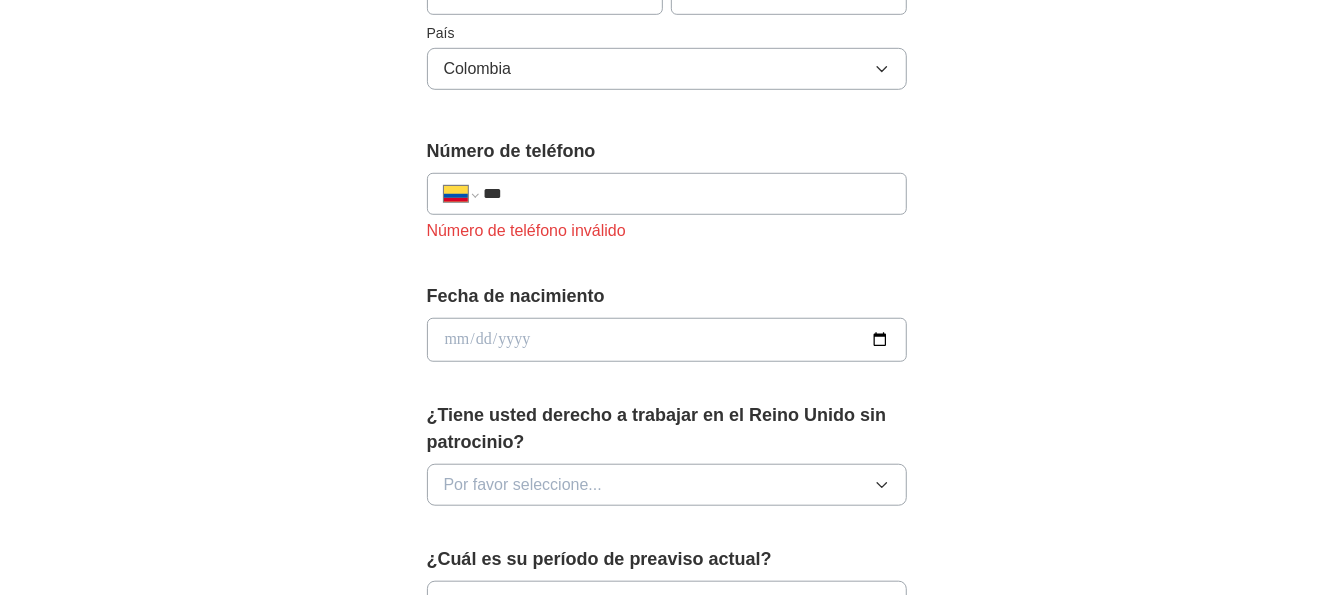 scroll, scrollTop: 702, scrollLeft: 0, axis: vertical 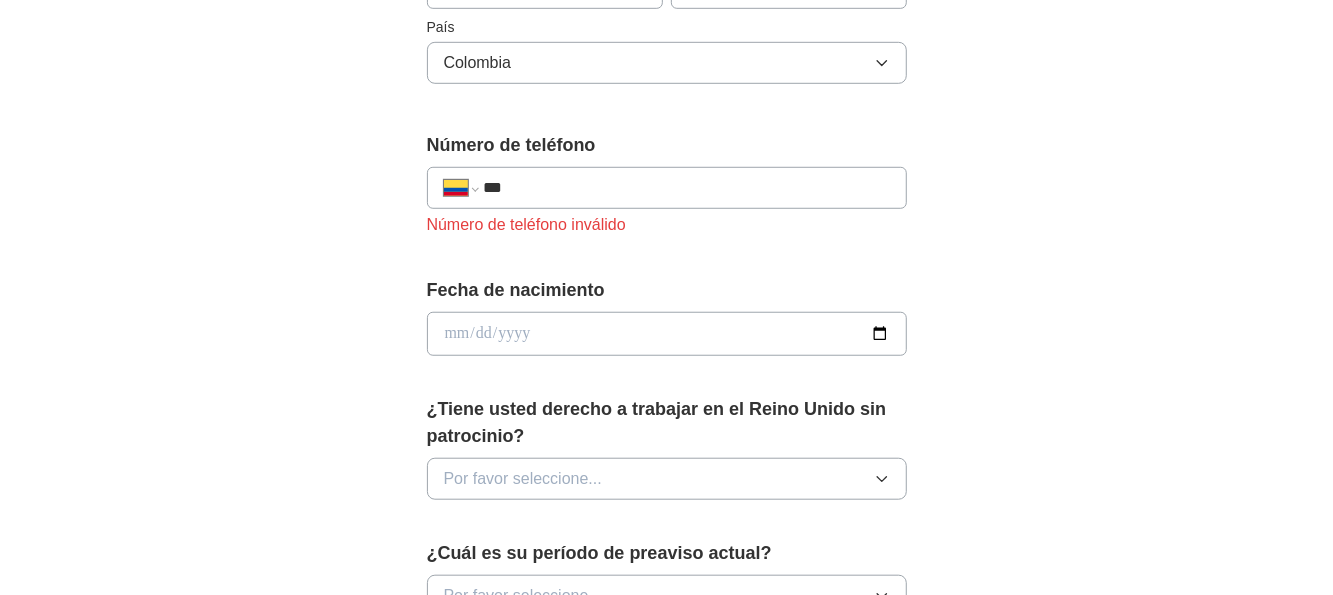 click on "***" at bounding box center [686, 188] 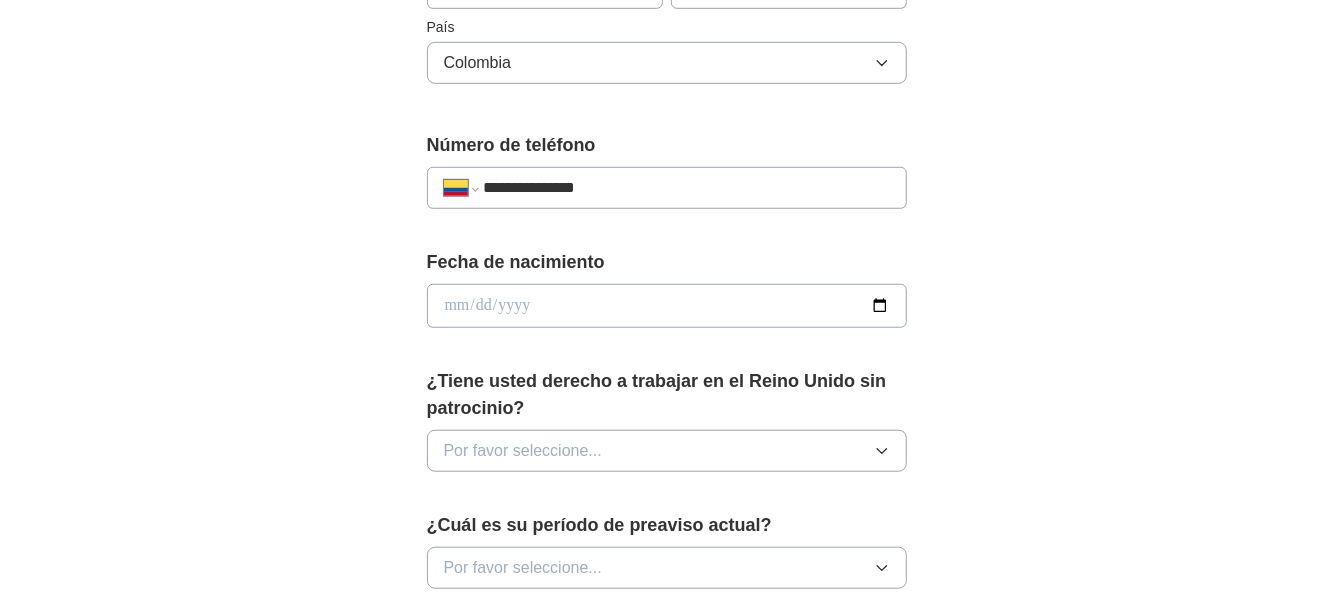 click at bounding box center [667, 306] 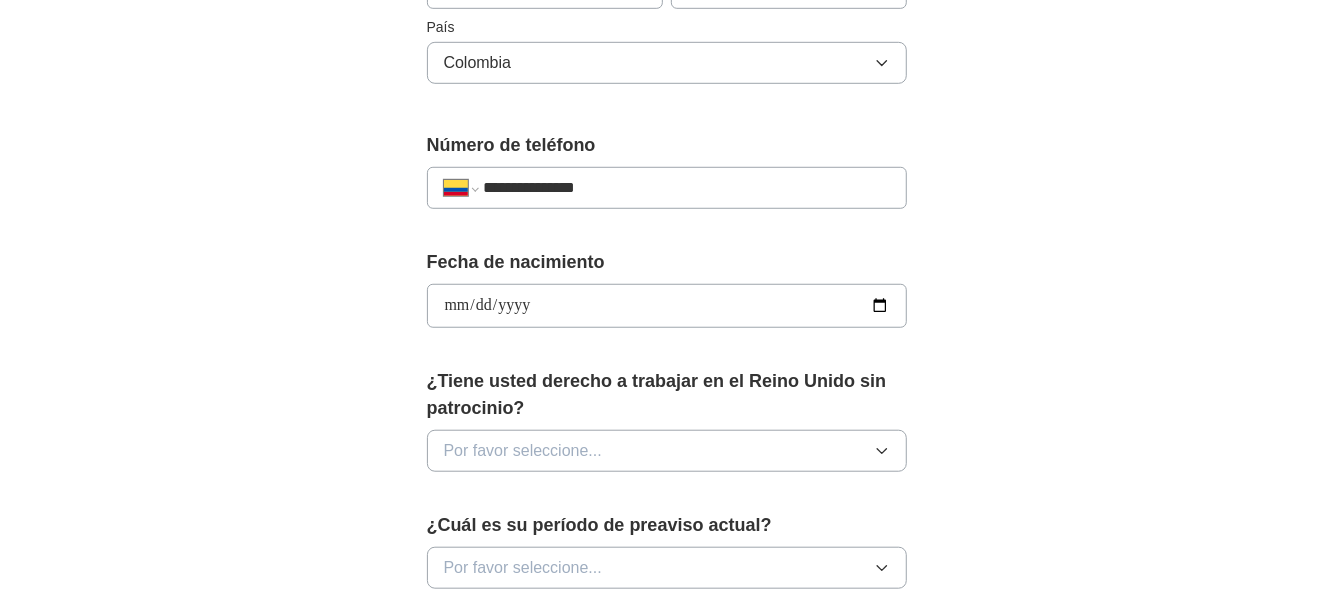 type on "**********" 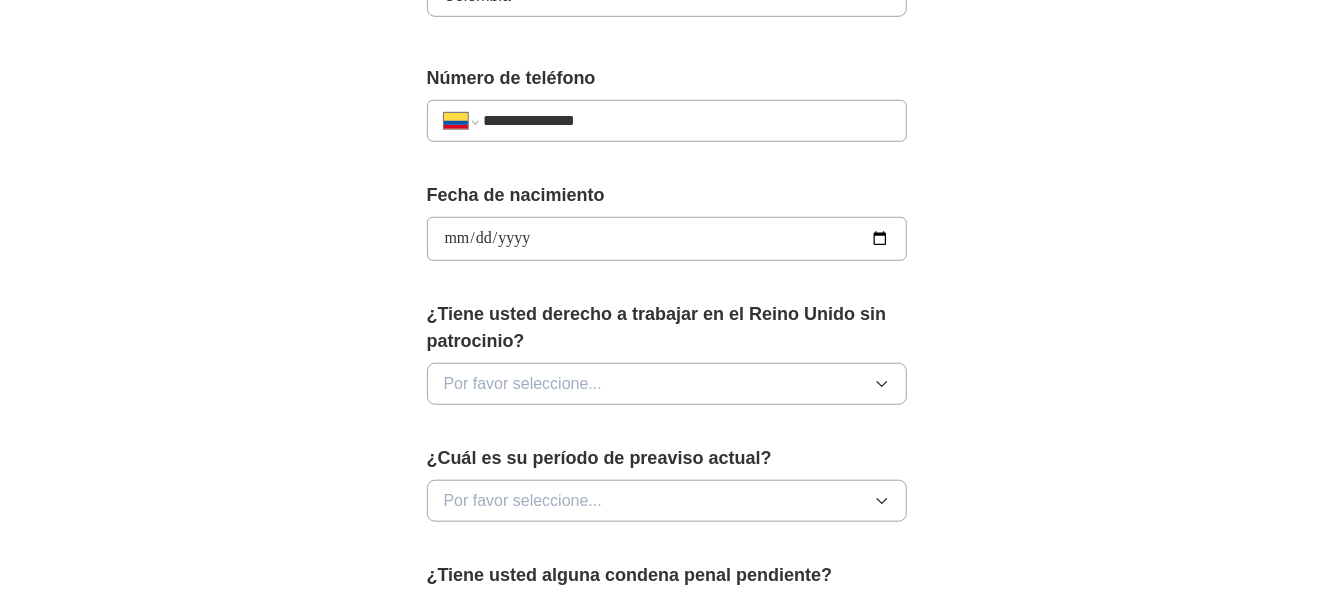scroll, scrollTop: 802, scrollLeft: 0, axis: vertical 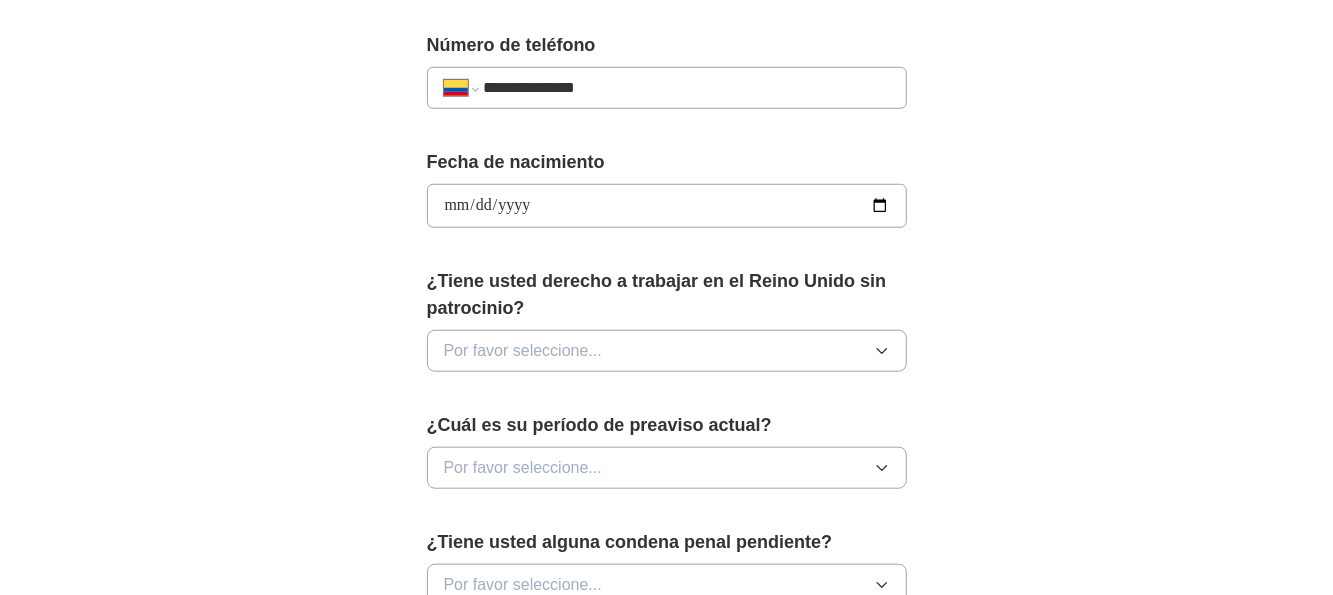 click on "Por favor seleccione..." at bounding box center [667, 351] 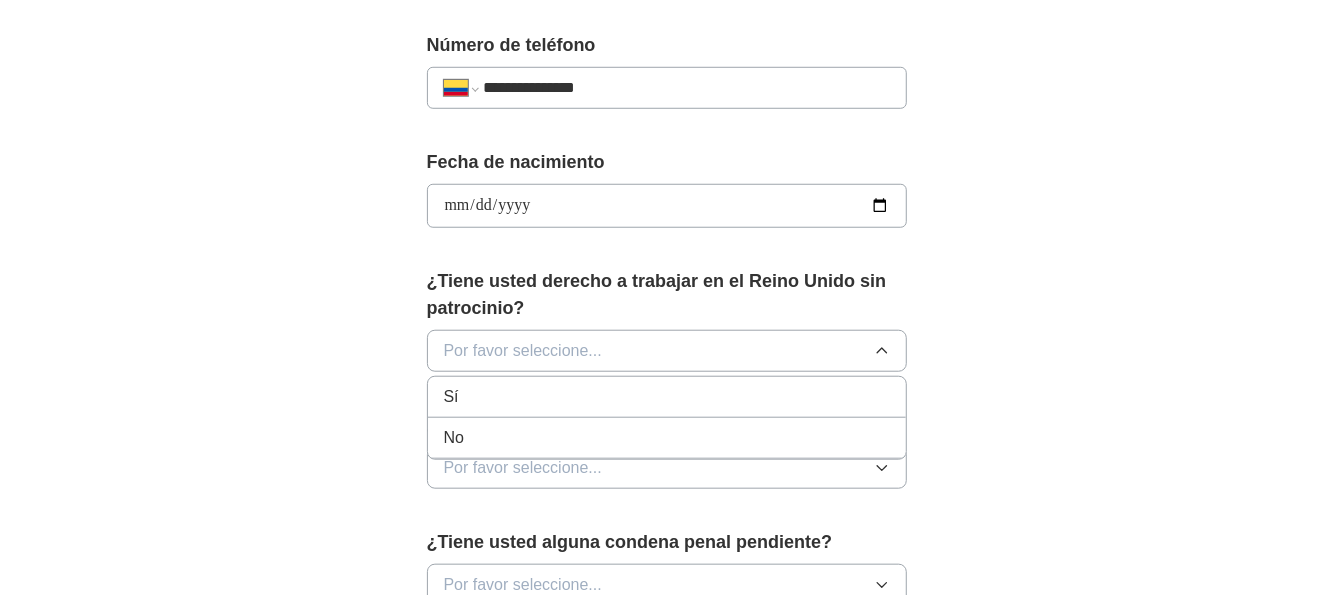 click on "Sí" at bounding box center [667, 397] 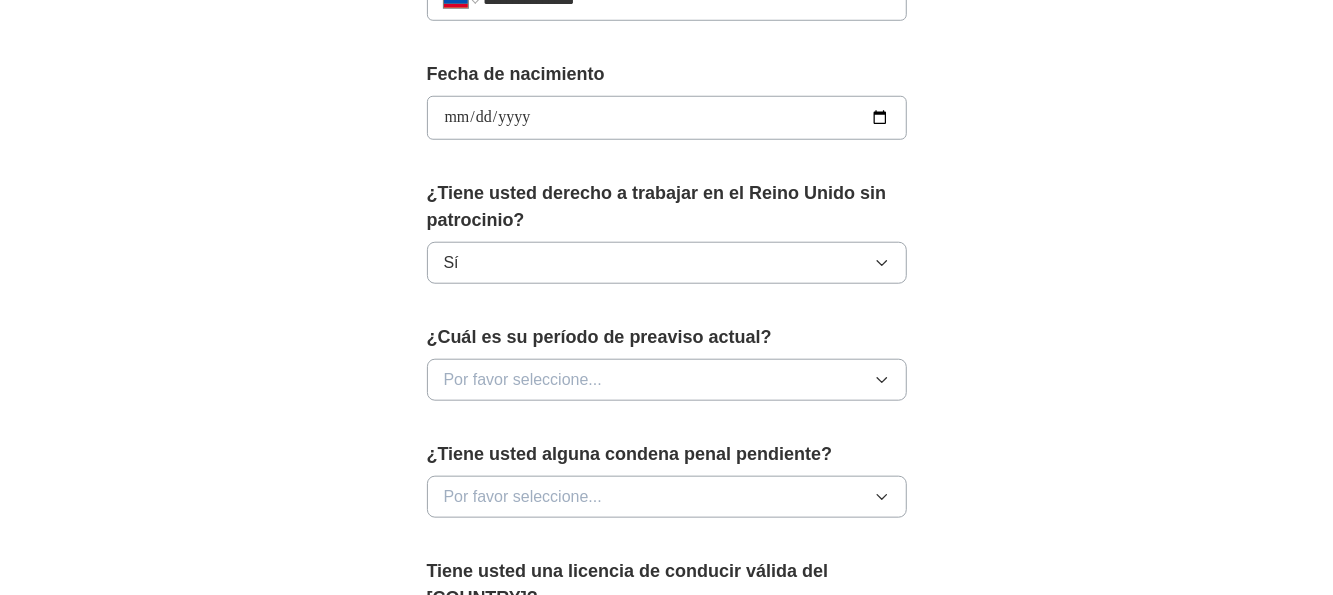 scroll, scrollTop: 1002, scrollLeft: 0, axis: vertical 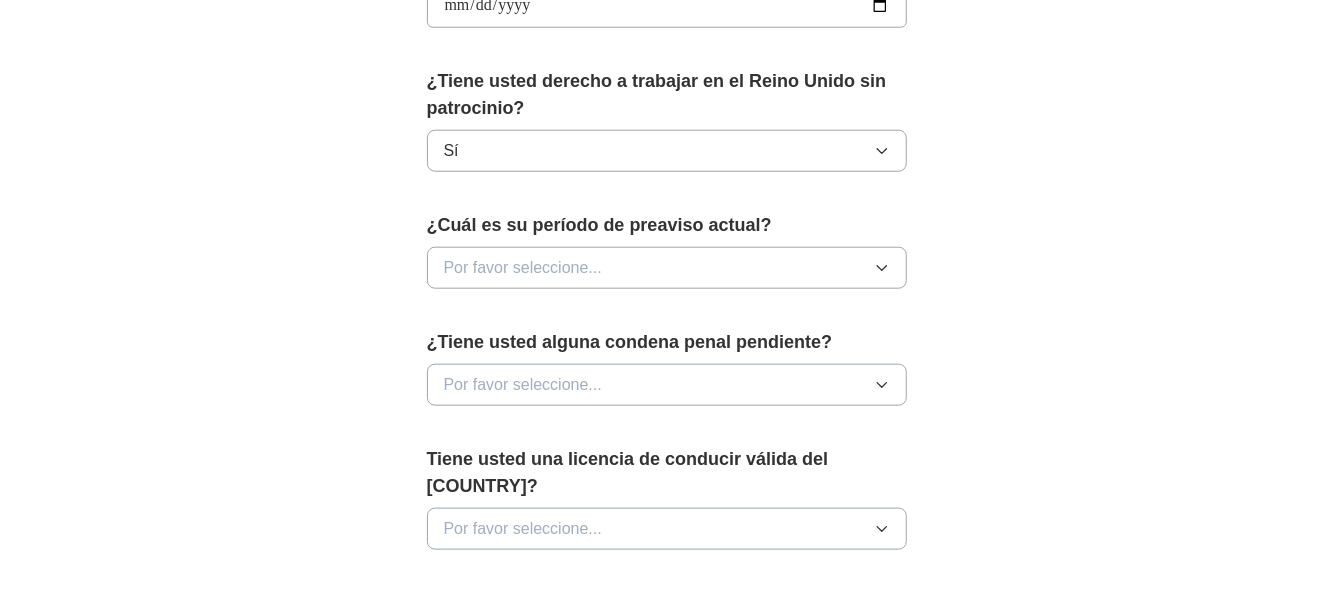 click on "Por favor seleccione..." at bounding box center (667, 268) 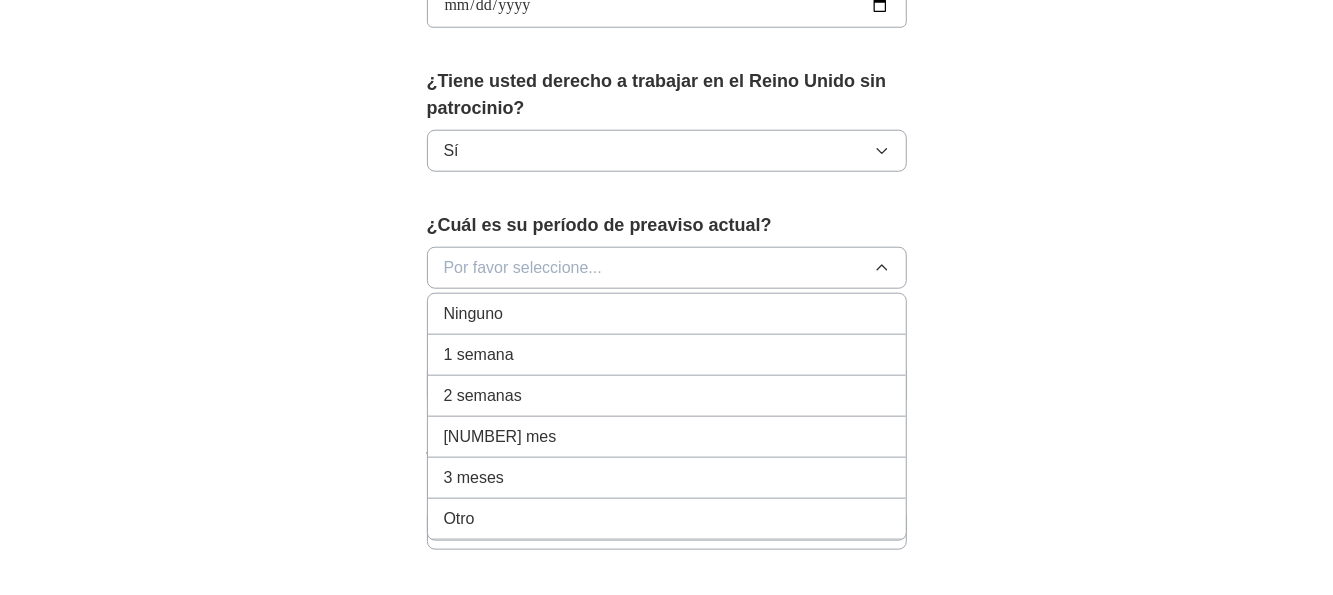 click on "3 meses" at bounding box center [667, 478] 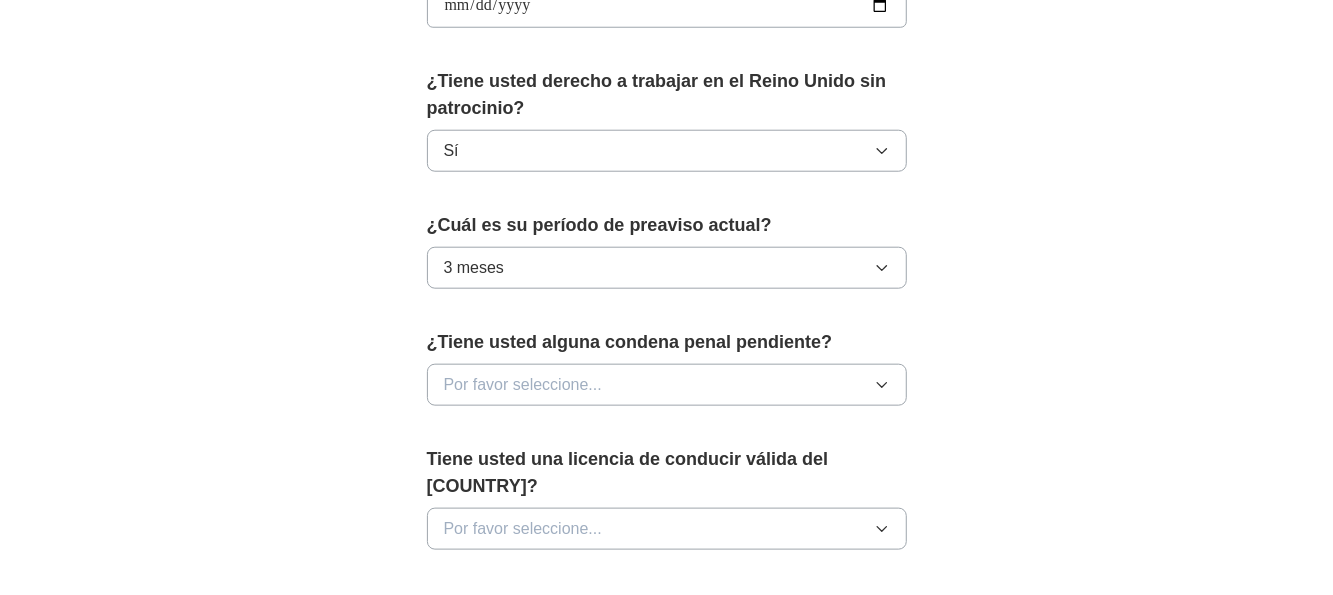 click on "Por favor seleccione..." at bounding box center [667, 385] 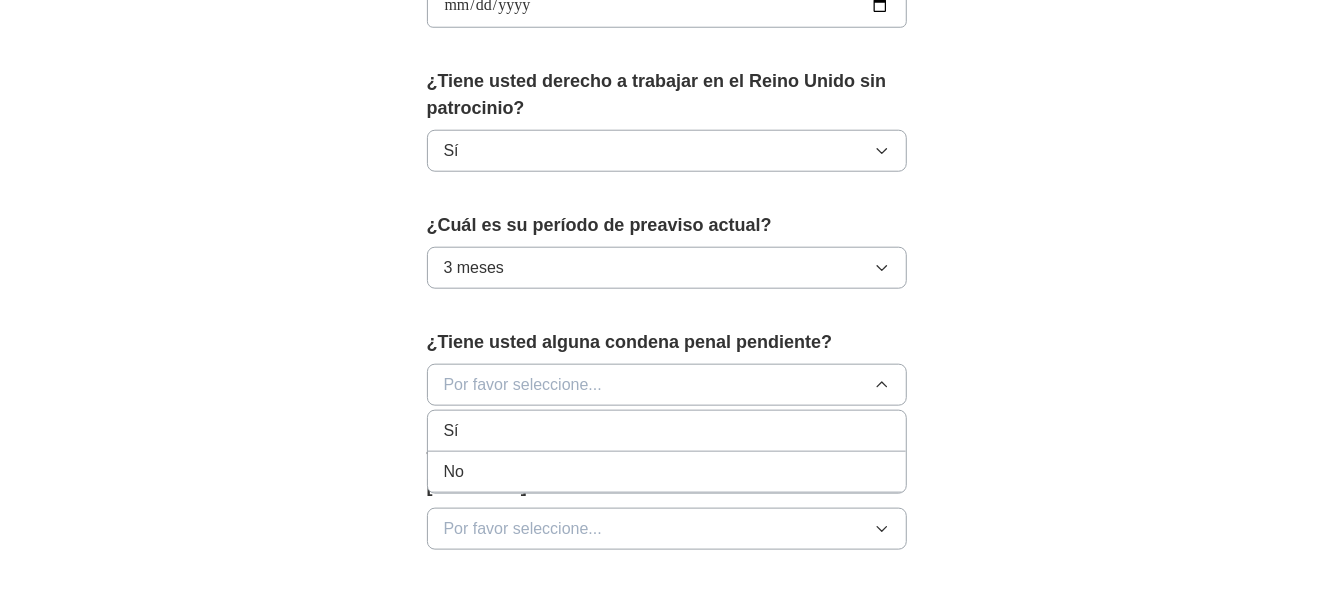 click on "No" at bounding box center [667, 472] 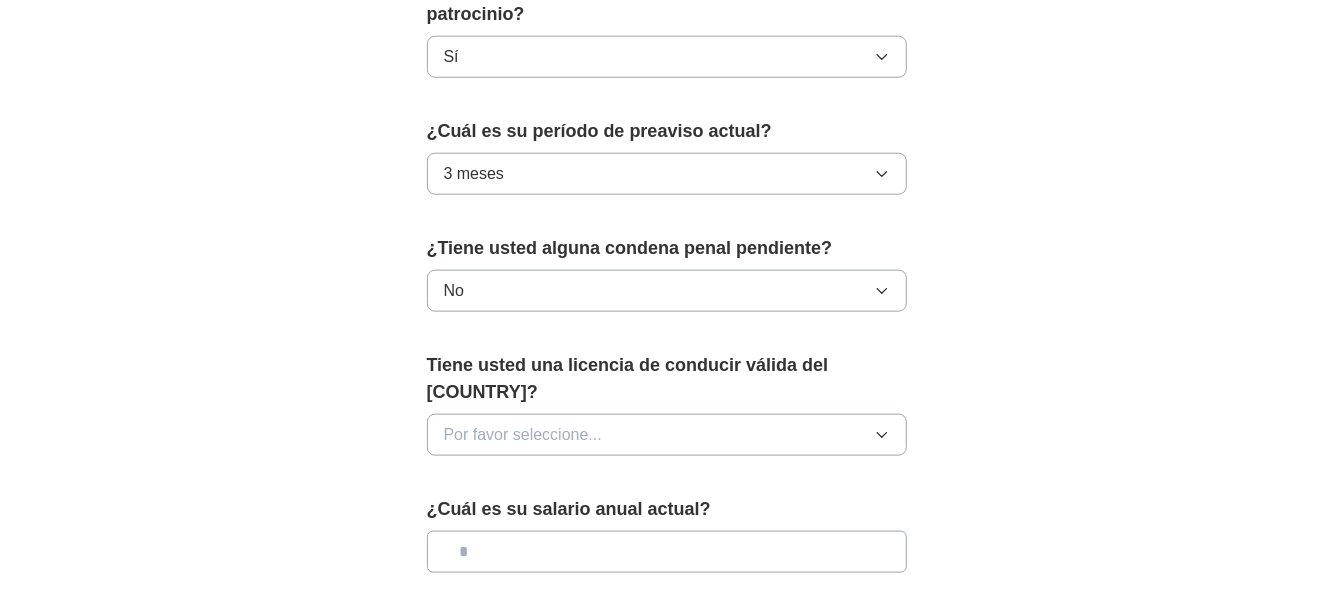 scroll, scrollTop: 1202, scrollLeft: 0, axis: vertical 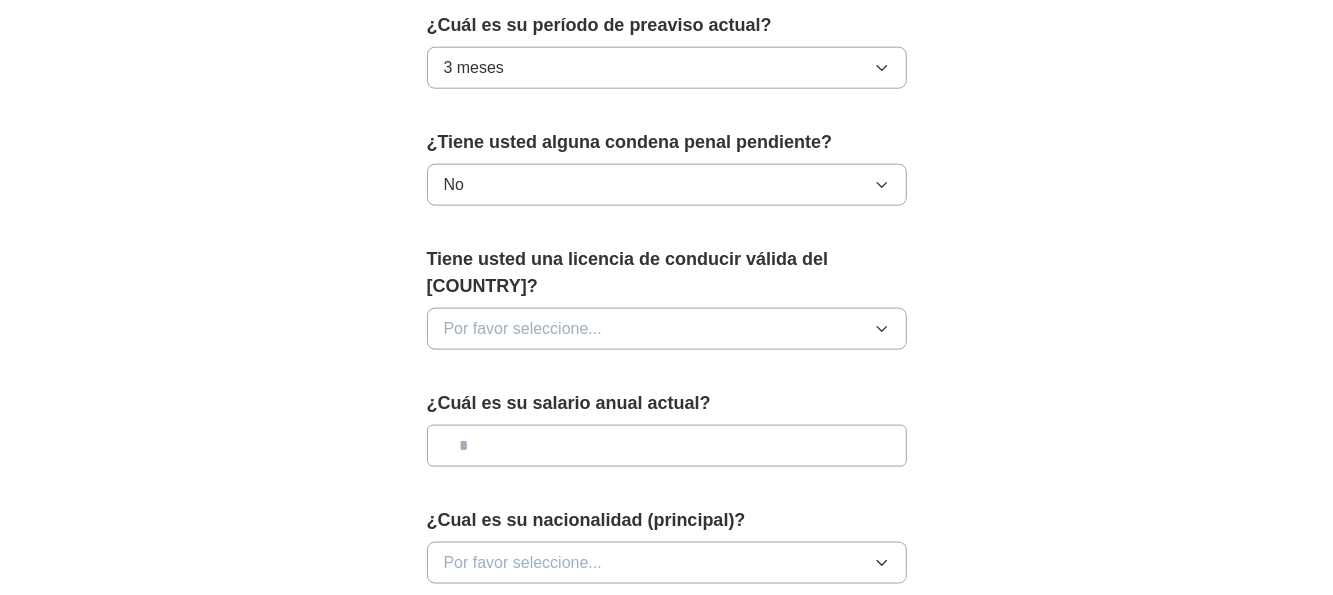 click on "Por favor seleccione..." at bounding box center (667, 329) 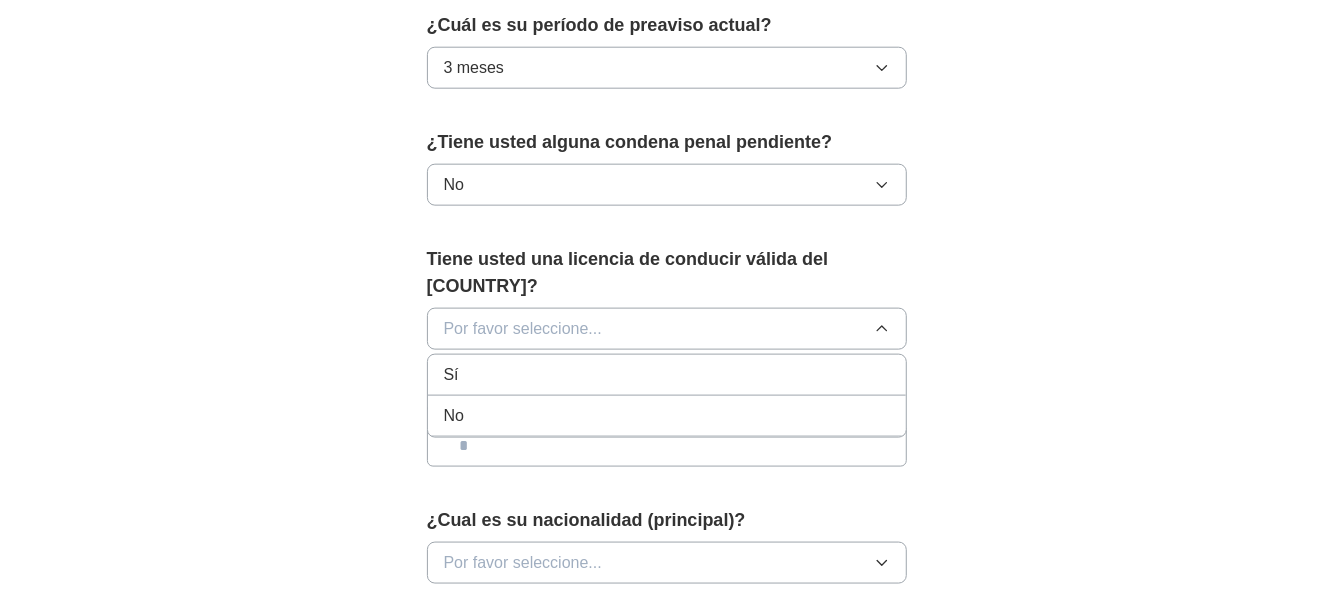 click on "No" at bounding box center [667, 416] 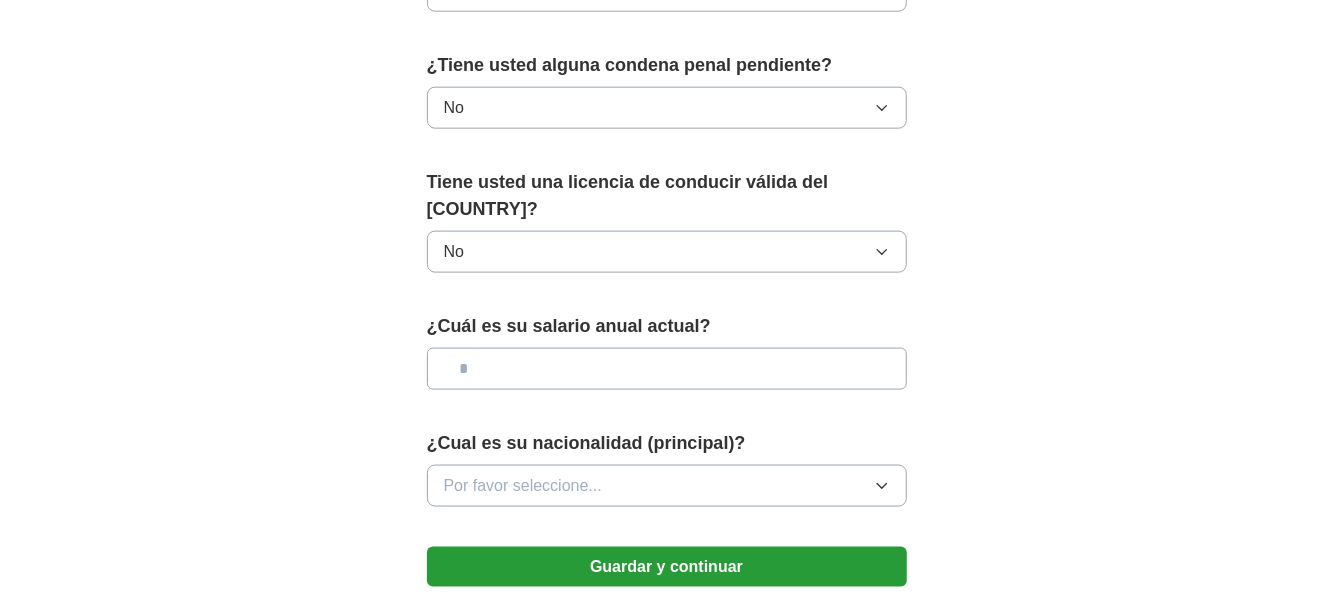 scroll, scrollTop: 1402, scrollLeft: 0, axis: vertical 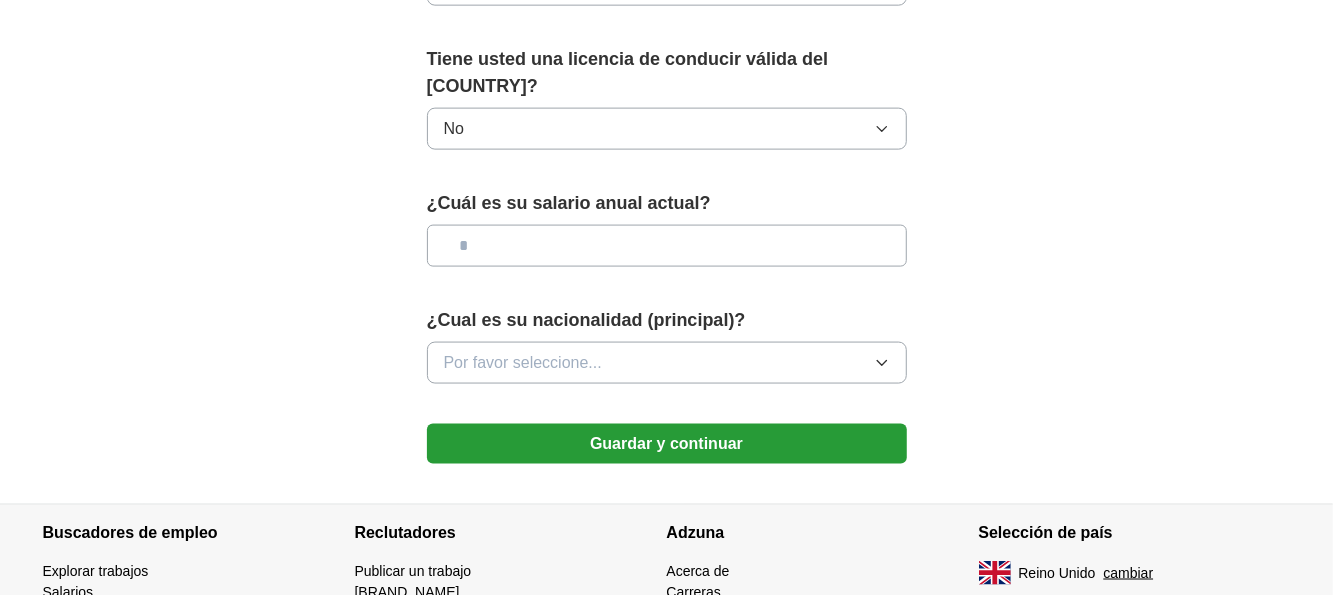 click at bounding box center (667, 246) 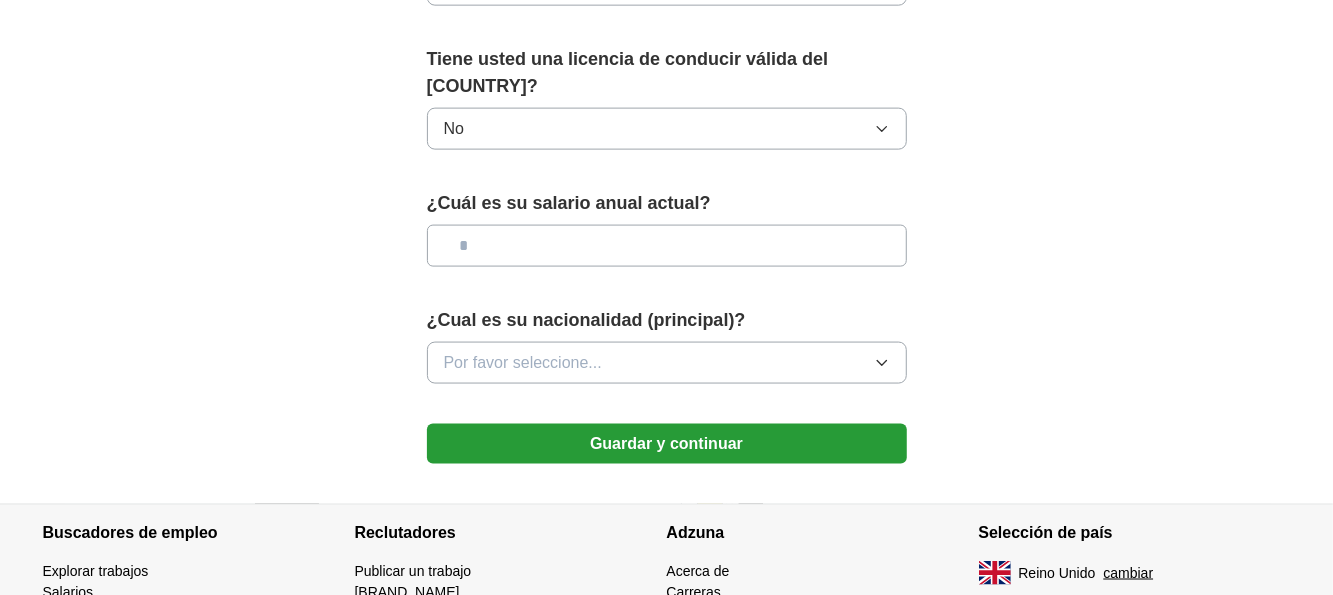 click on "Por favor seleccione..." at bounding box center [667, 363] 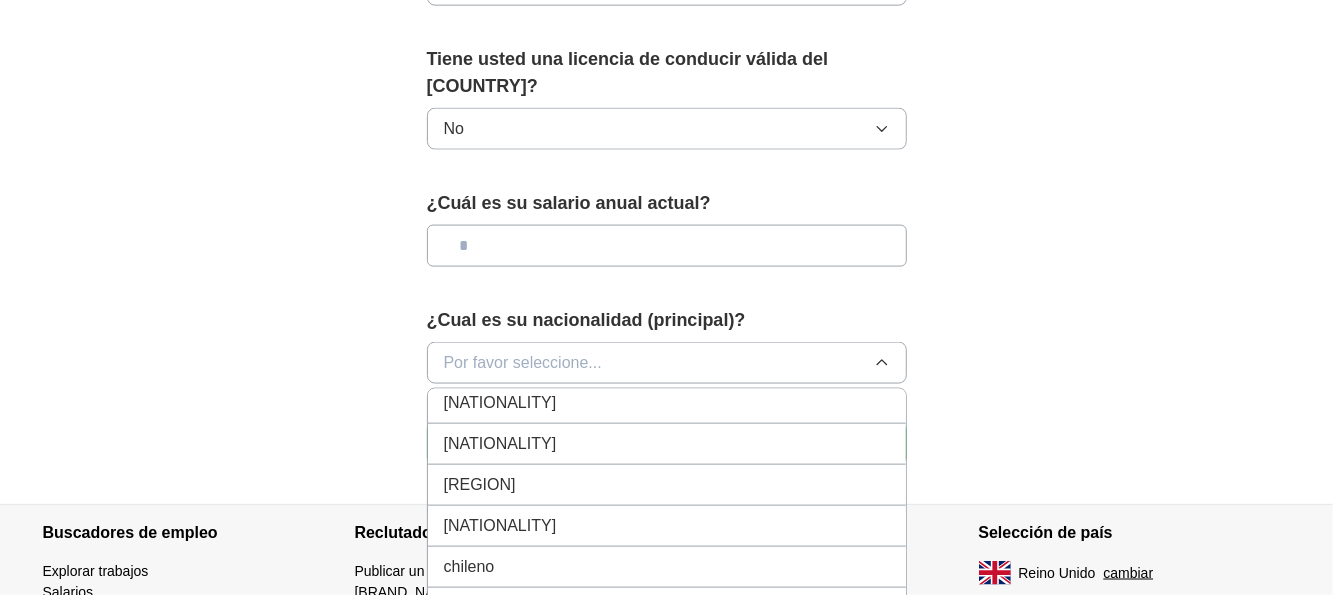 scroll, scrollTop: 1500, scrollLeft: 0, axis: vertical 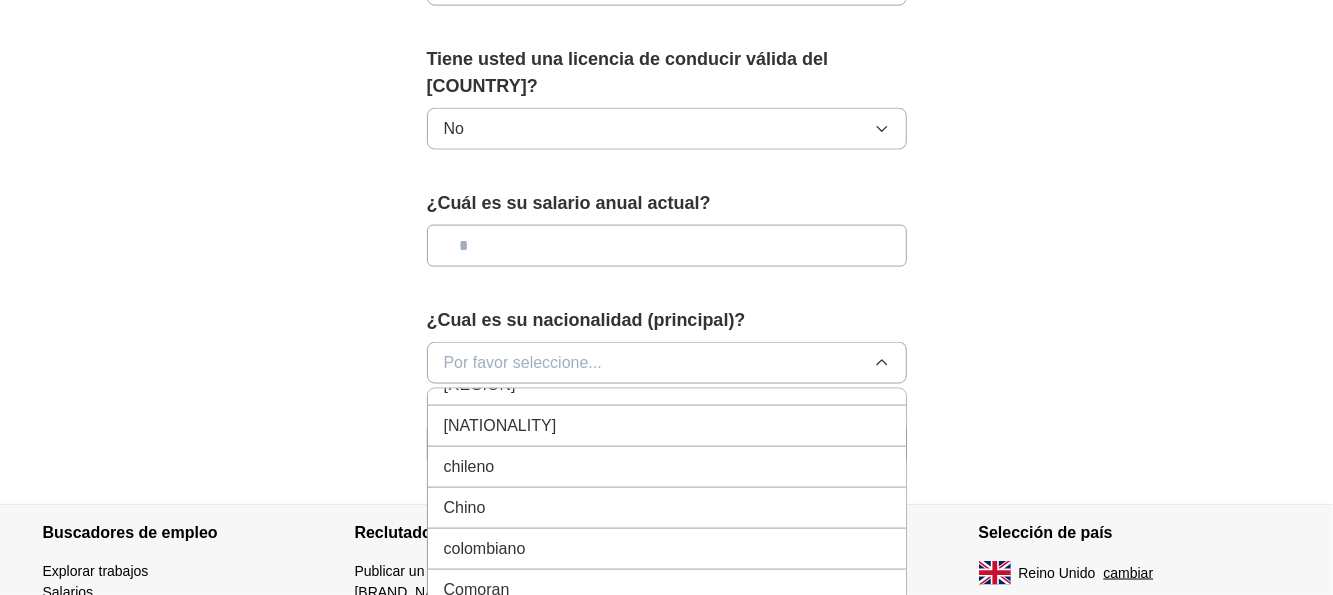 click on "colombiano" at bounding box center [667, 549] 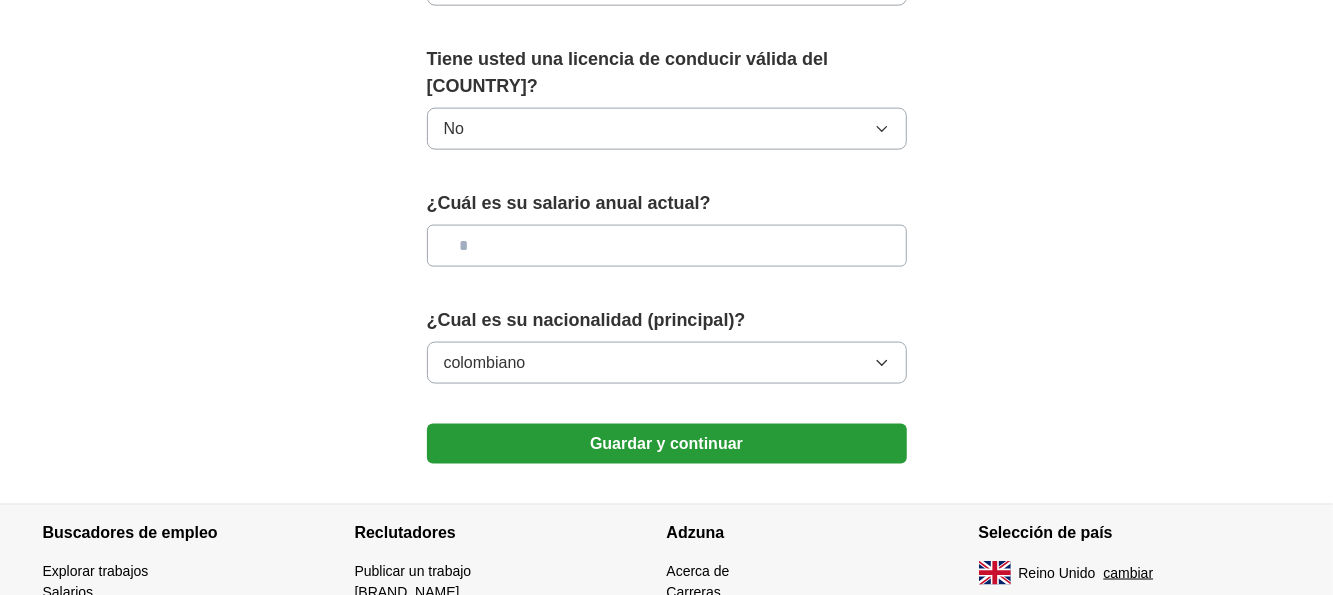 click at bounding box center [667, 246] 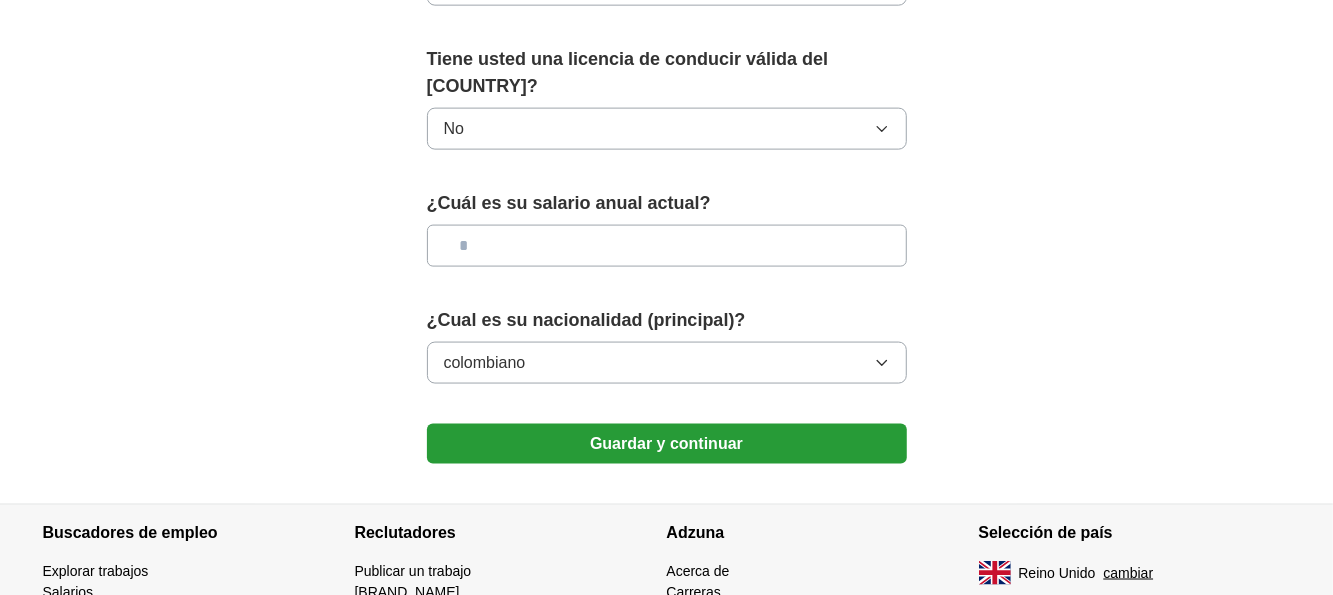 click on "cambiar" at bounding box center [1129, 573] 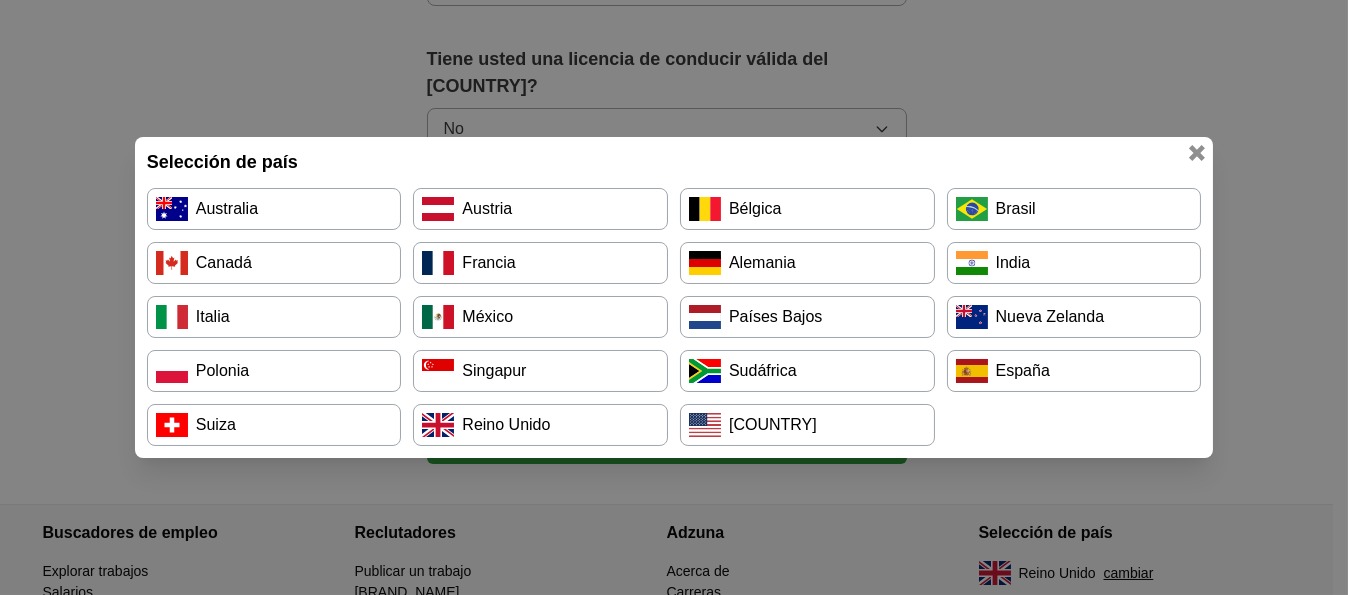 click on "Selección de país" at bounding box center (674, 162) 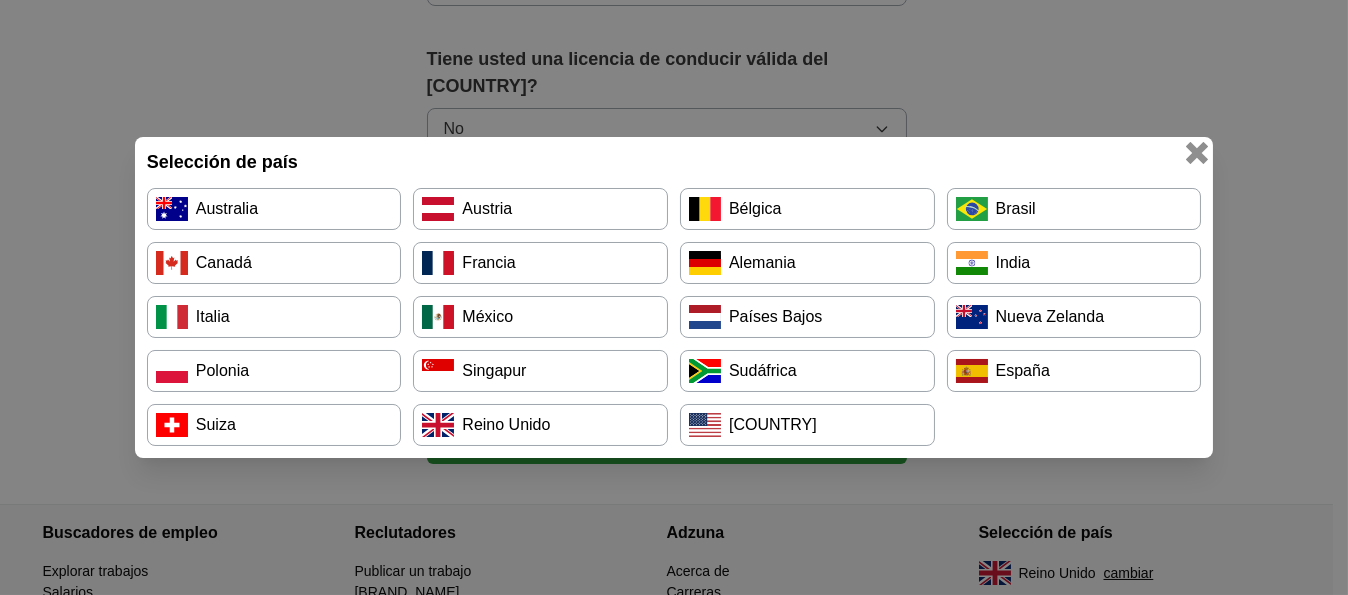 click at bounding box center (1197, 153) 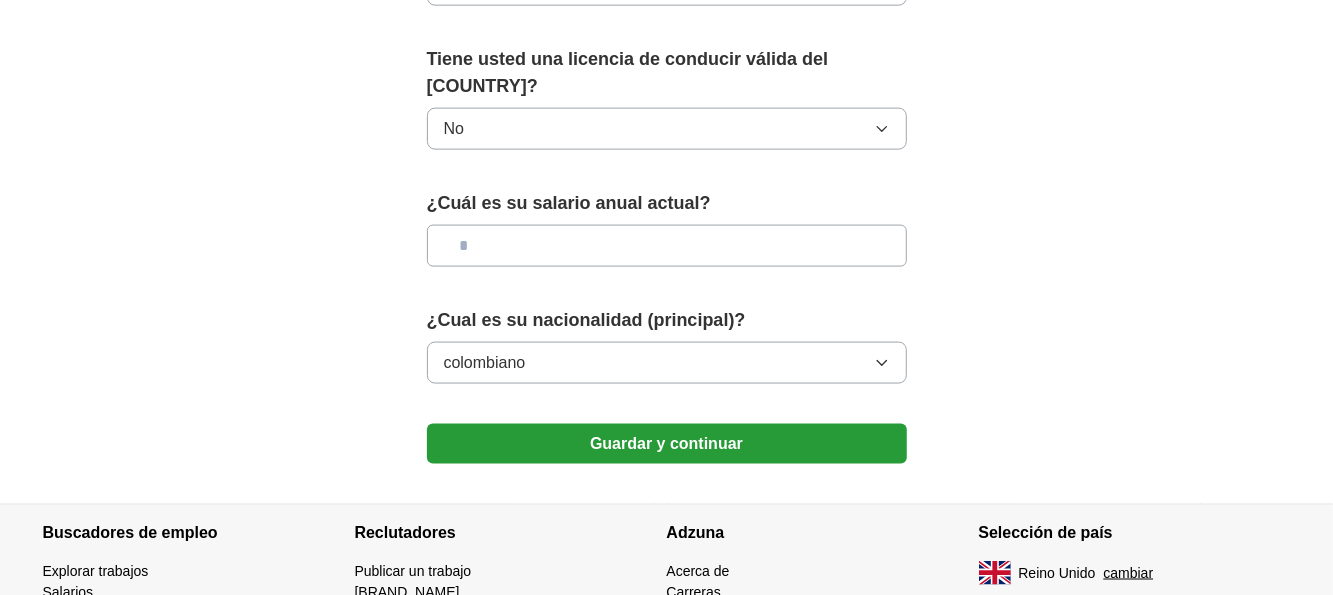 click at bounding box center (667, 246) 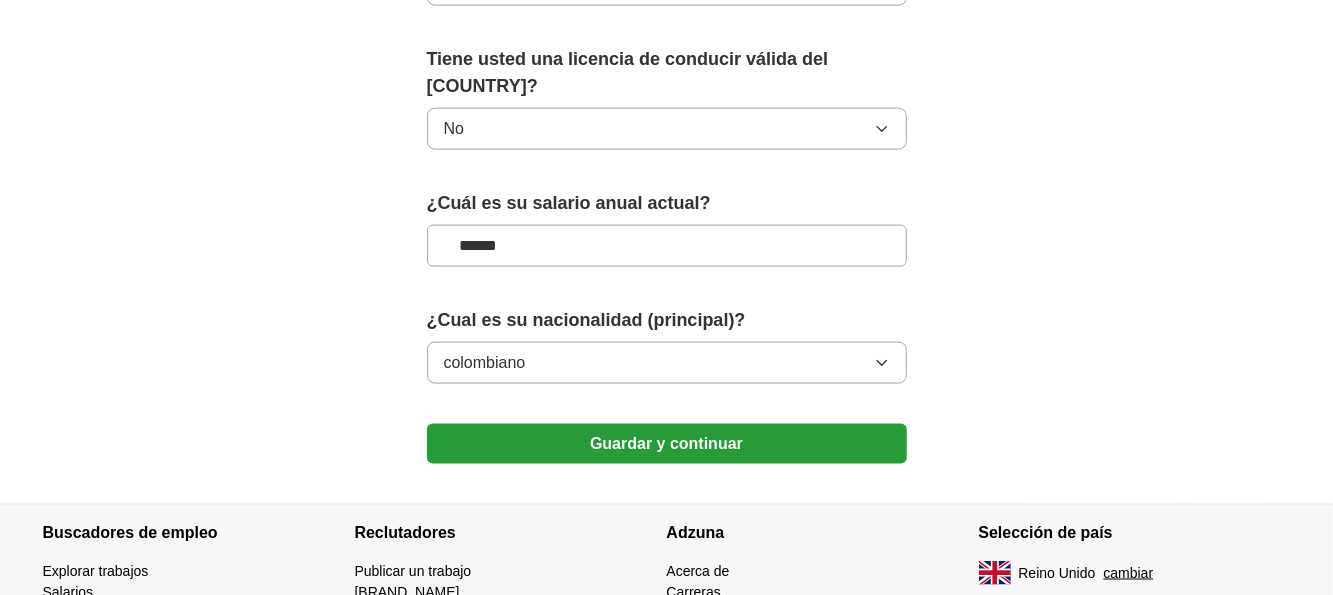 type on "******" 